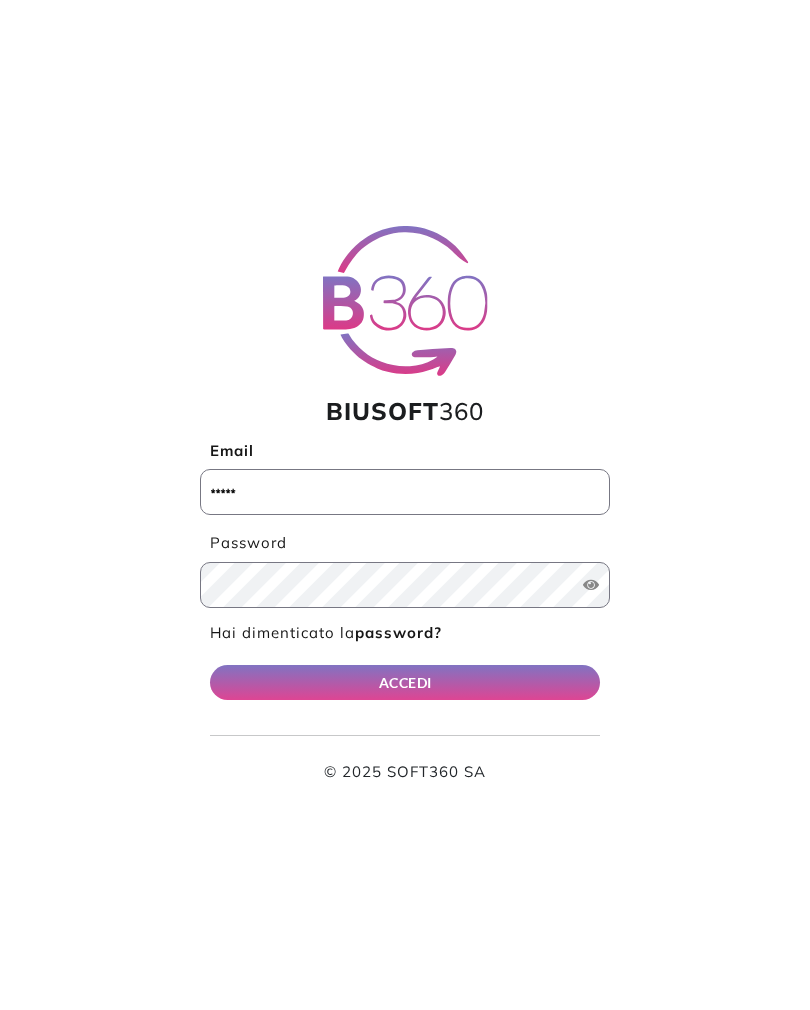 scroll, scrollTop: 0, scrollLeft: 0, axis: both 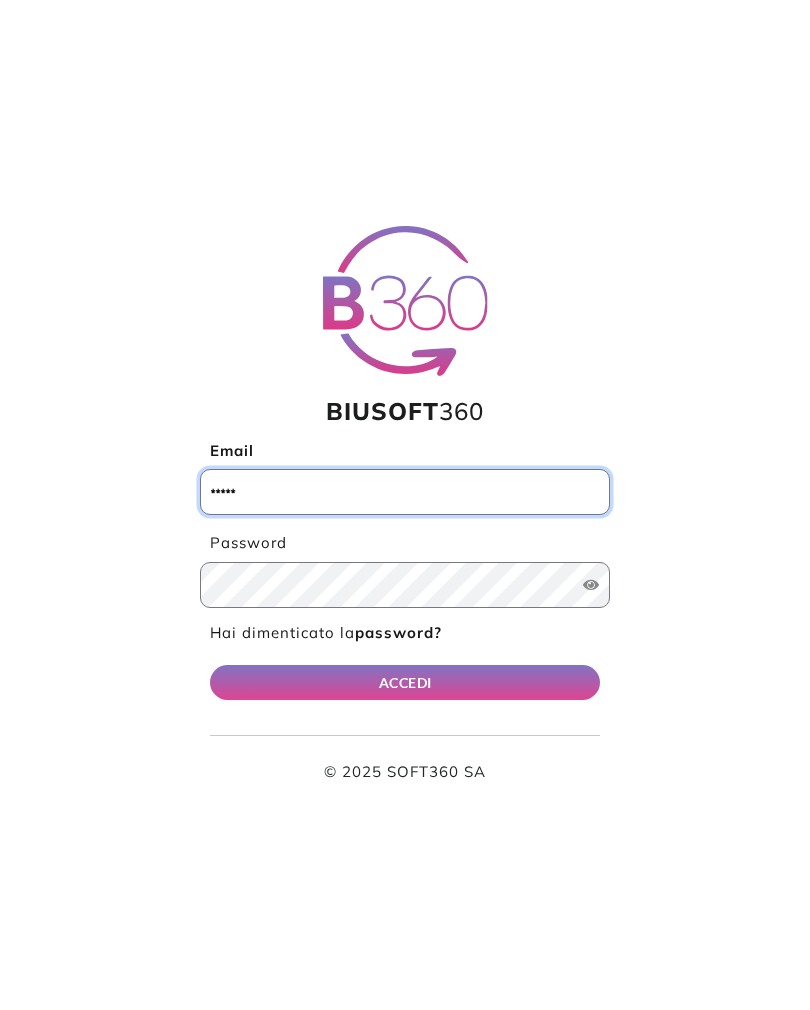 type on "**********" 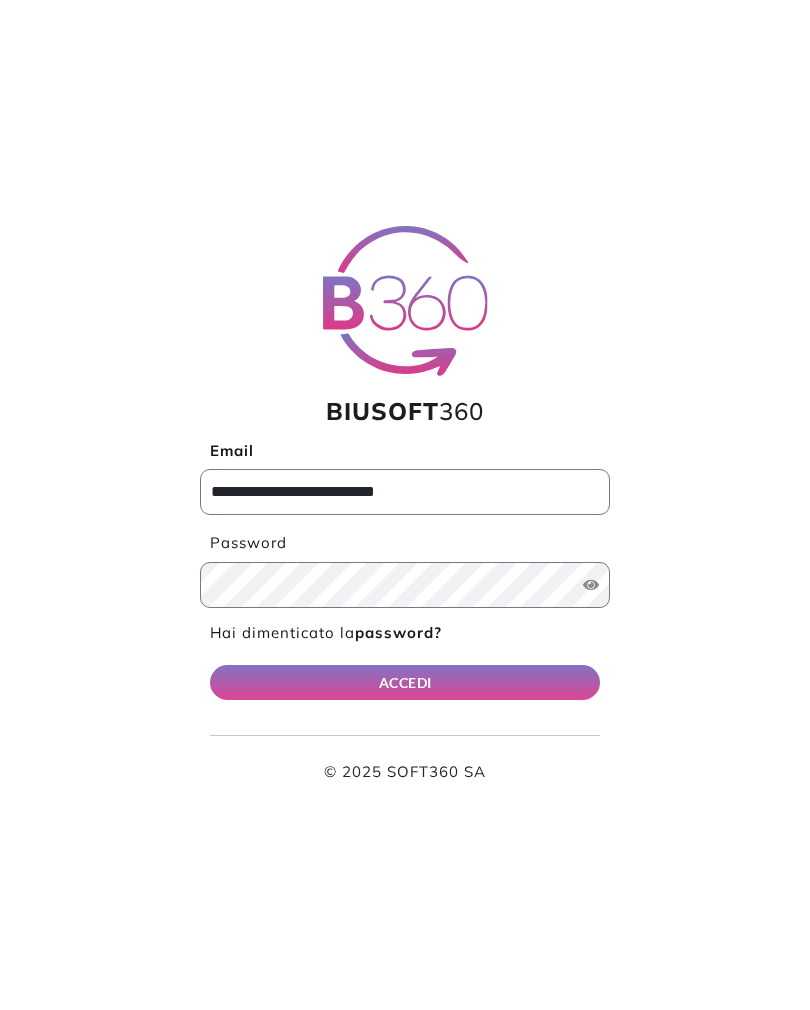 click on "ACCEDI" at bounding box center (405, 682) 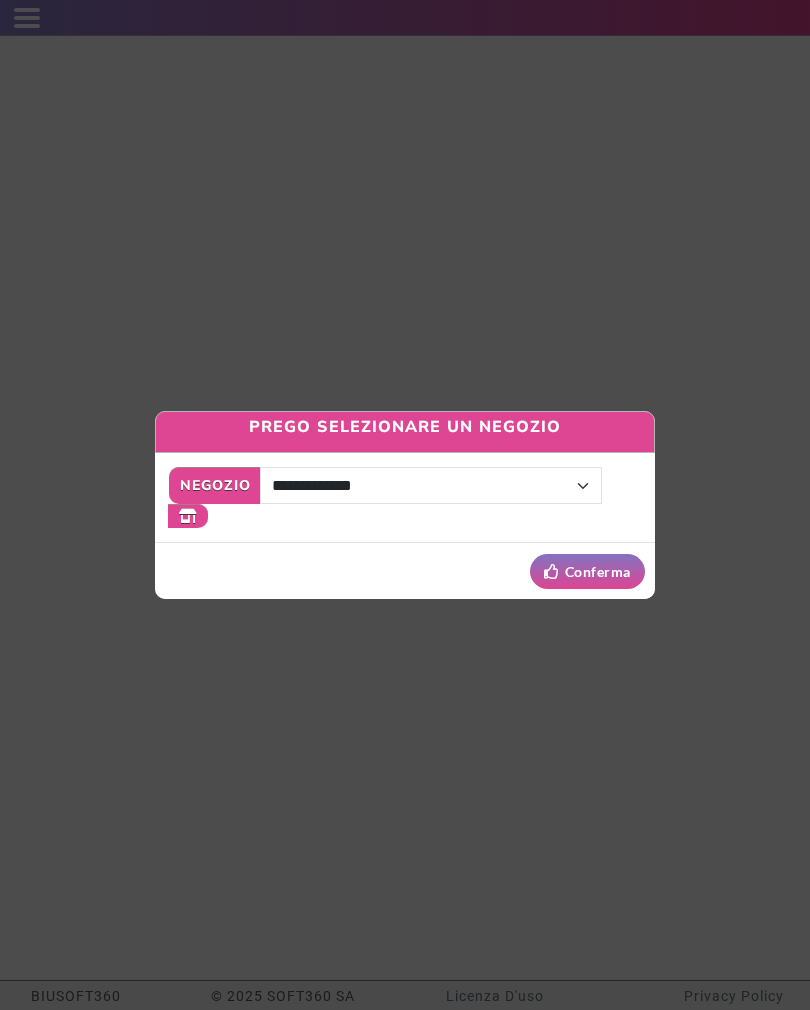 scroll, scrollTop: 0, scrollLeft: 0, axis: both 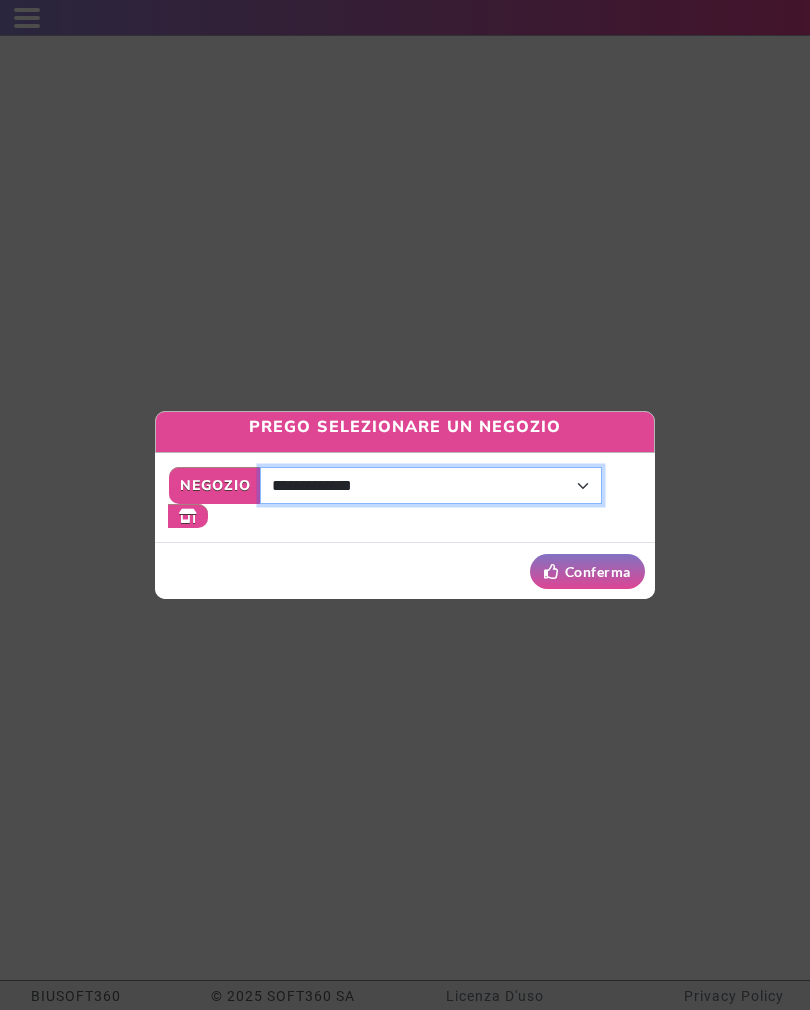click on "**********" at bounding box center [431, 485] 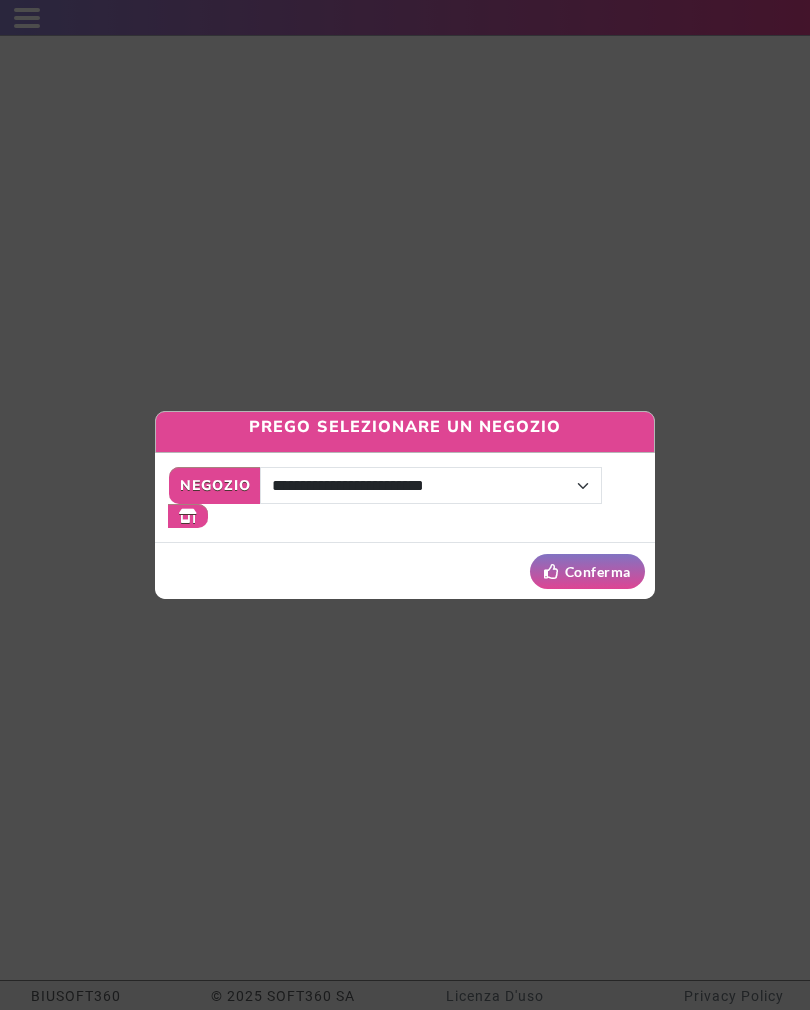 click on "Conferma" at bounding box center [587, 571] 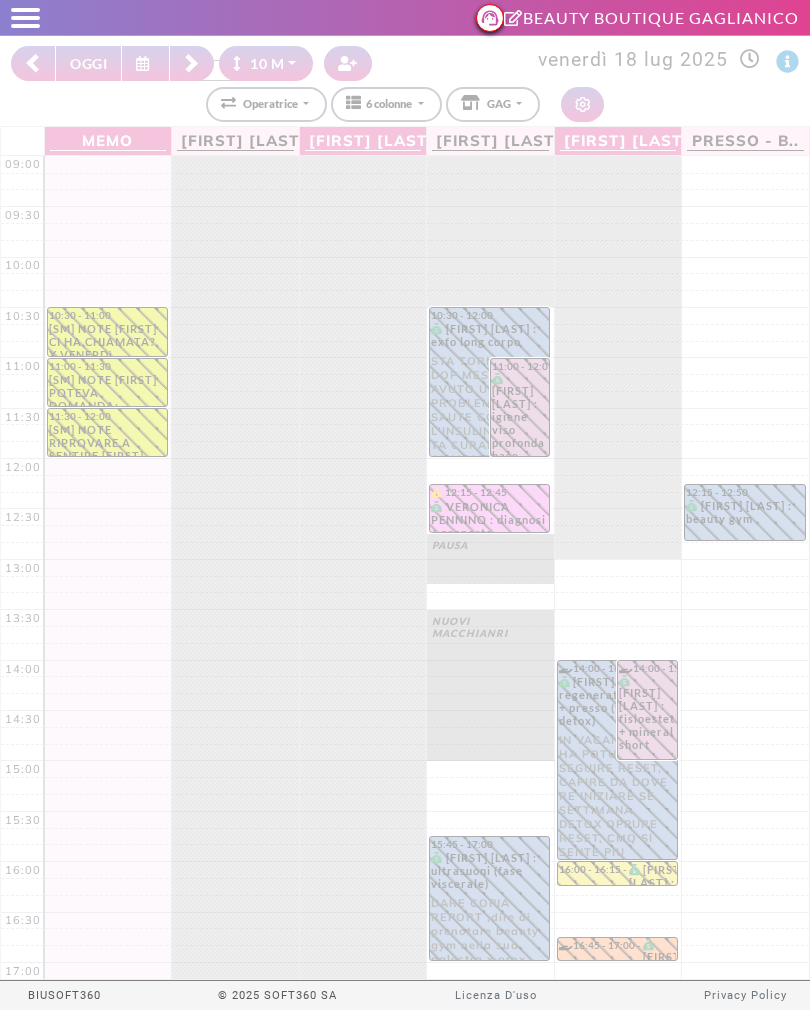select on "********" 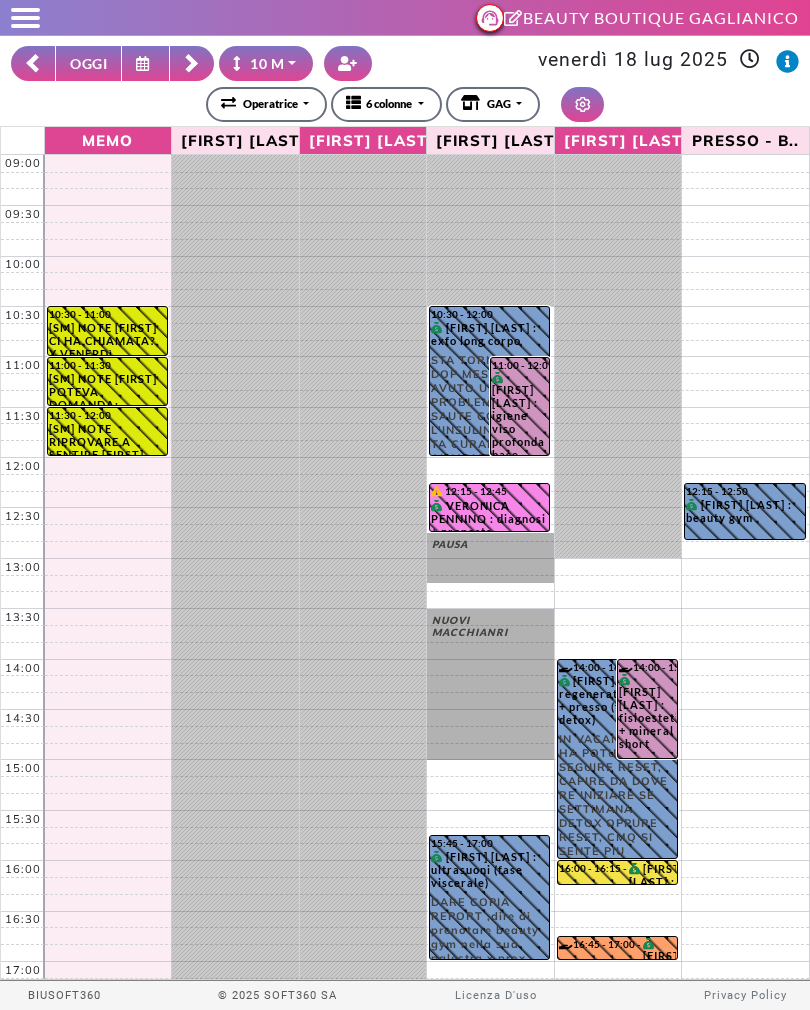 click on "OGGI" at bounding box center [88, 63] 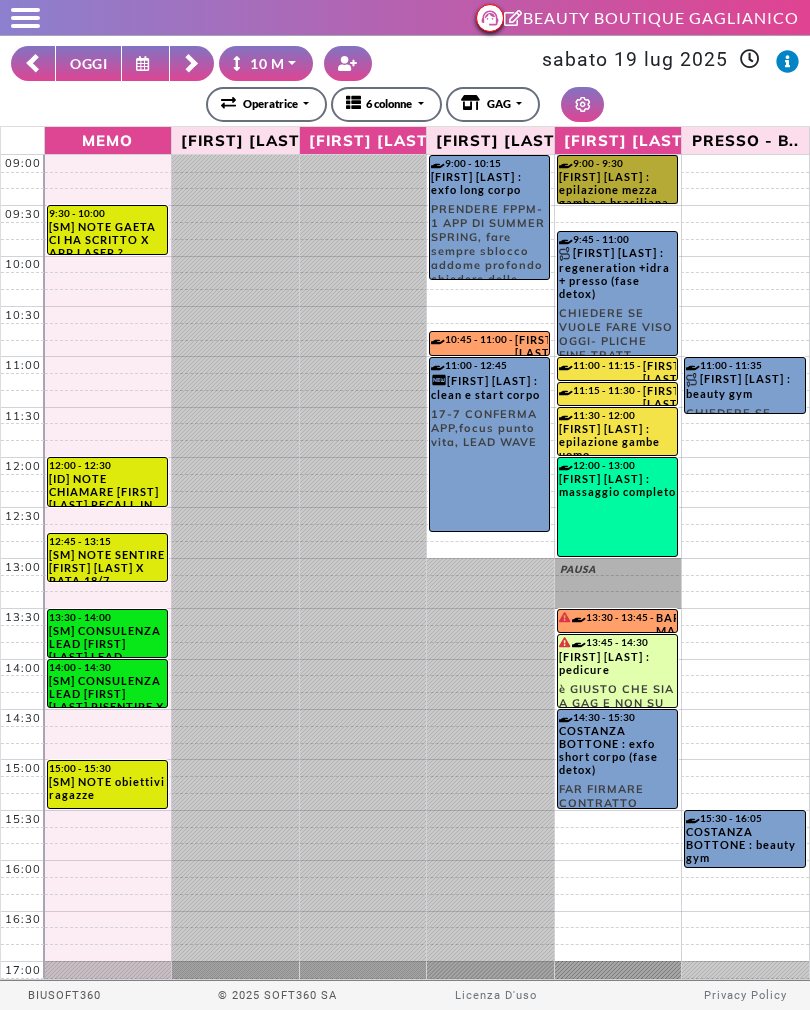 click on "9:00 - 9:30 GIULIA SANNA : epilazione mezza gamba e brasiliana inguine SCORSA VOLTA SIAMO RIMASTE CHE PRENDEVA LASER INGUINE TOT" at bounding box center (617, 179) 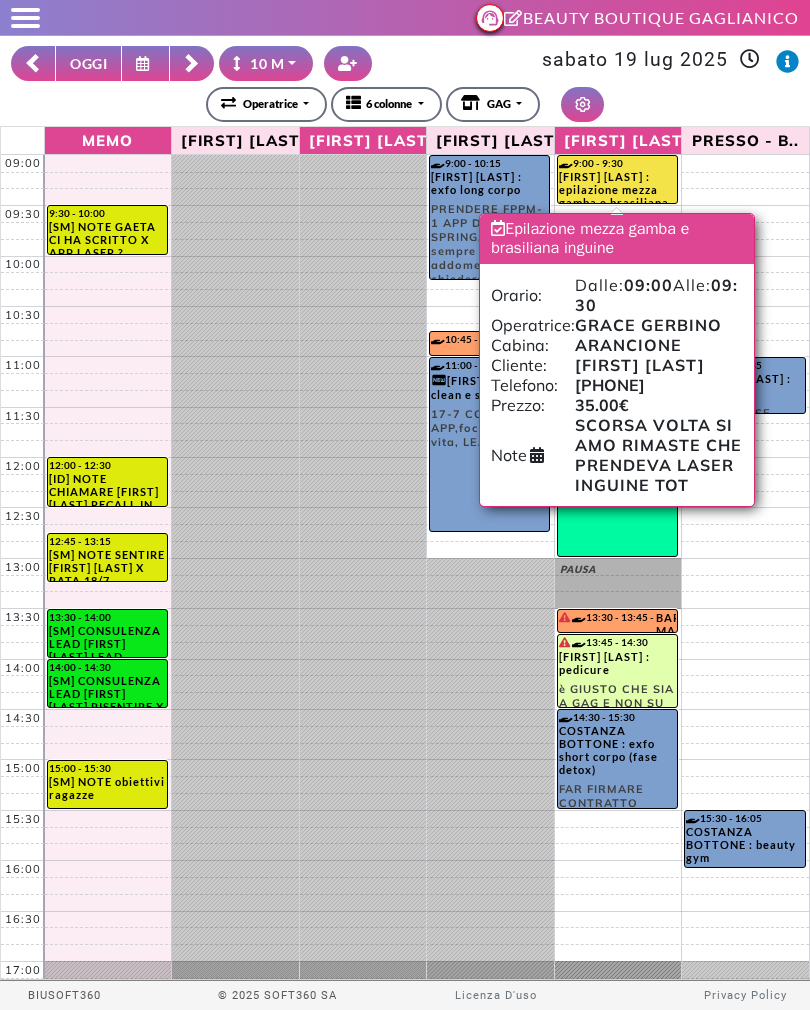 click on "**********" at bounding box center (405, 104) 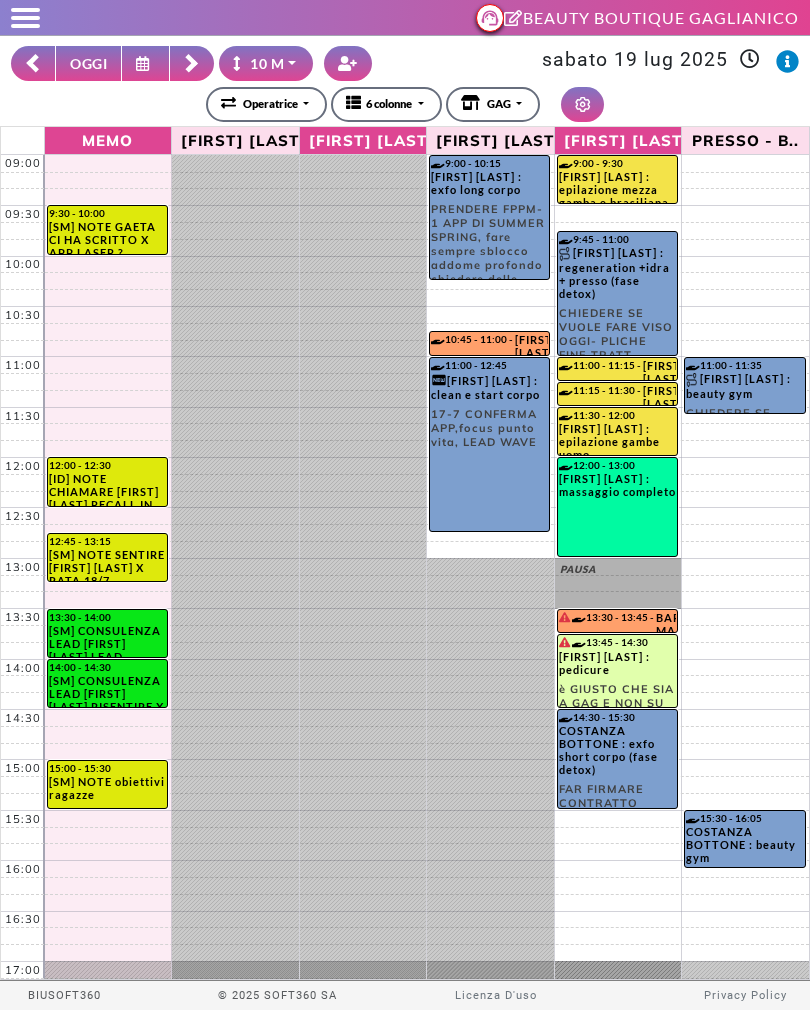 click at bounding box center (25, 18) 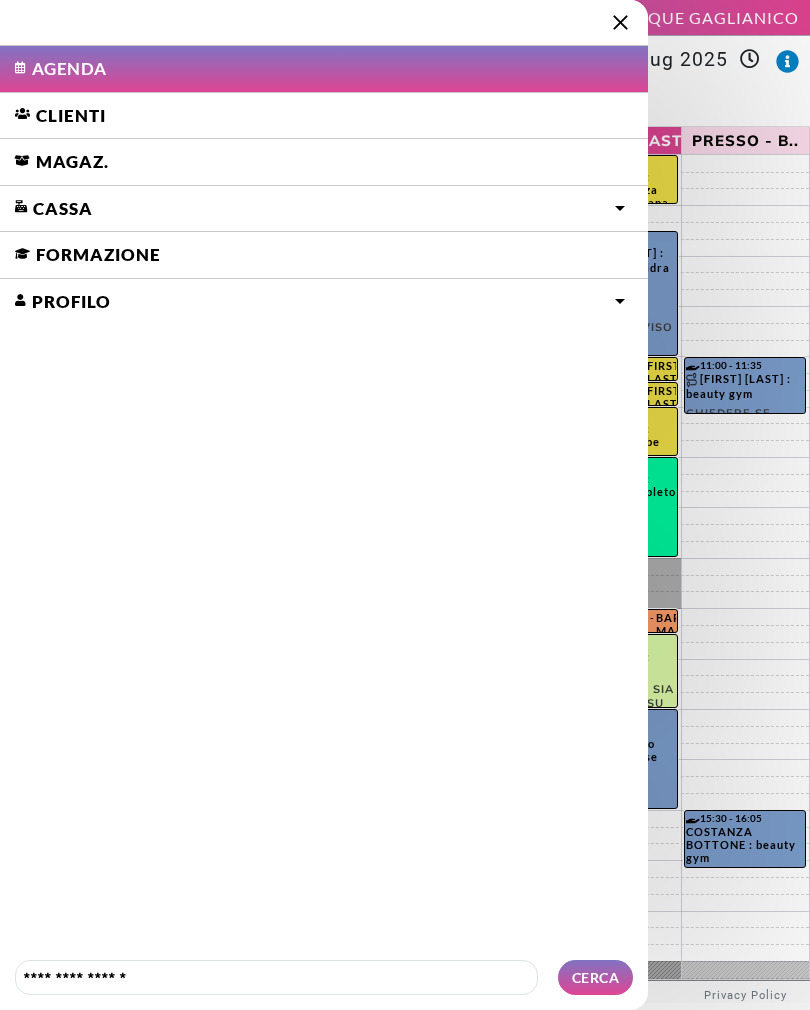click on "Clienti" at bounding box center (324, 116) 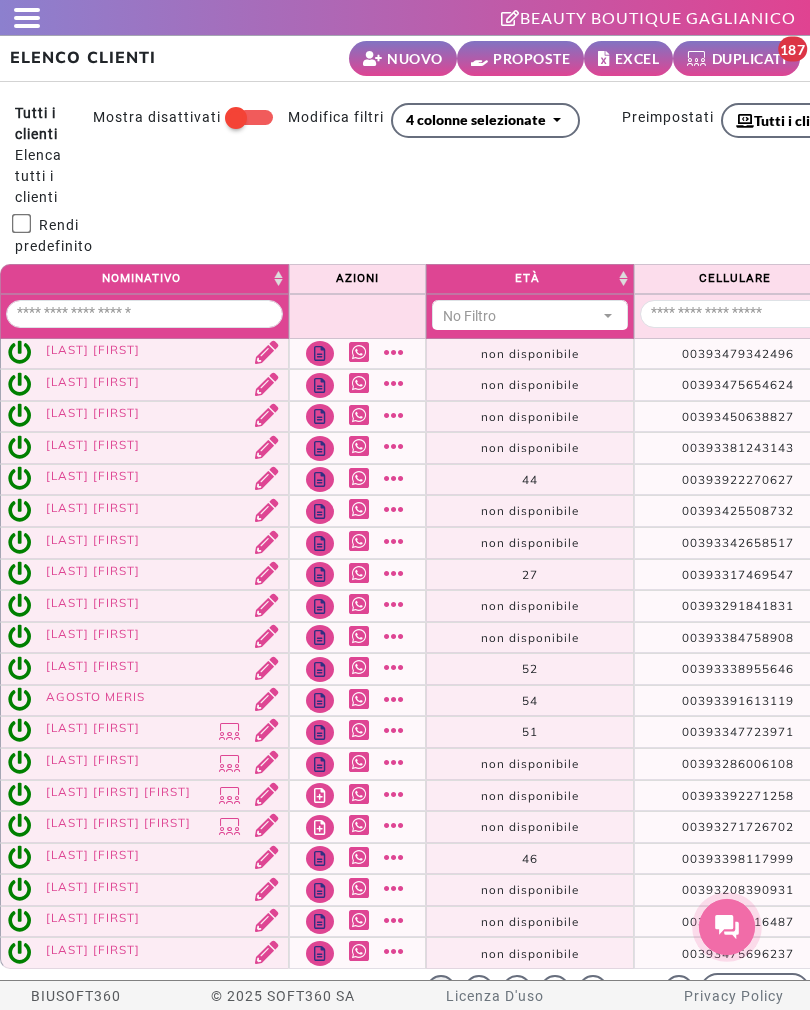 select 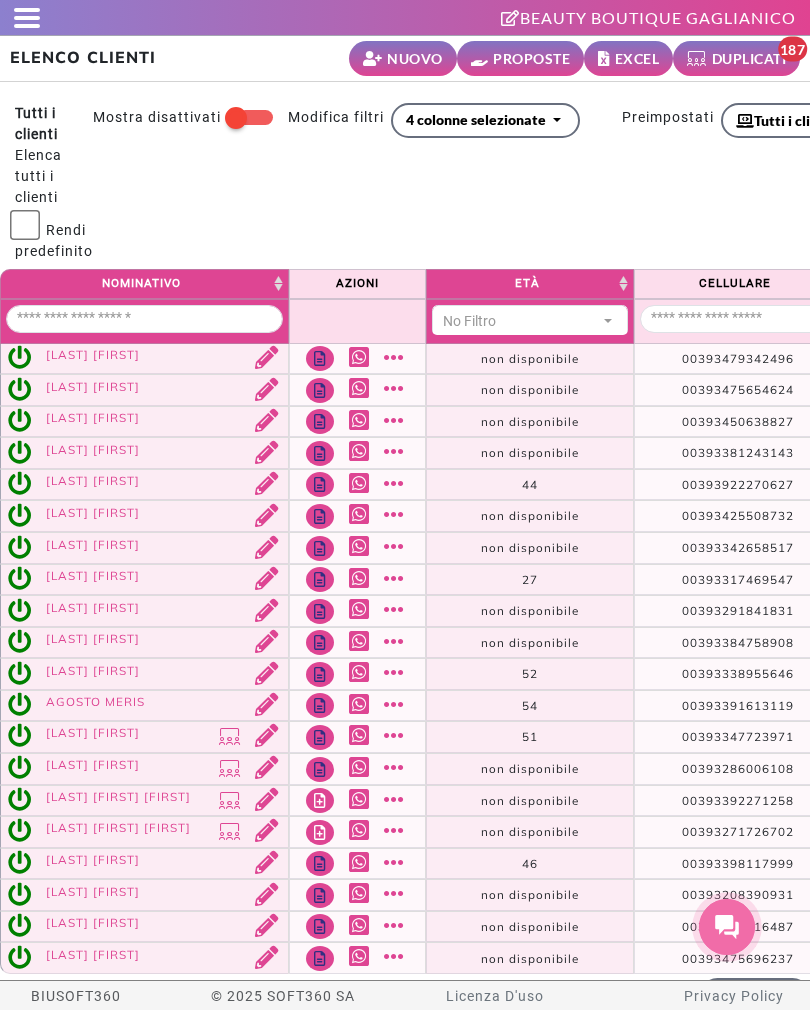scroll, scrollTop: 0, scrollLeft: 0, axis: both 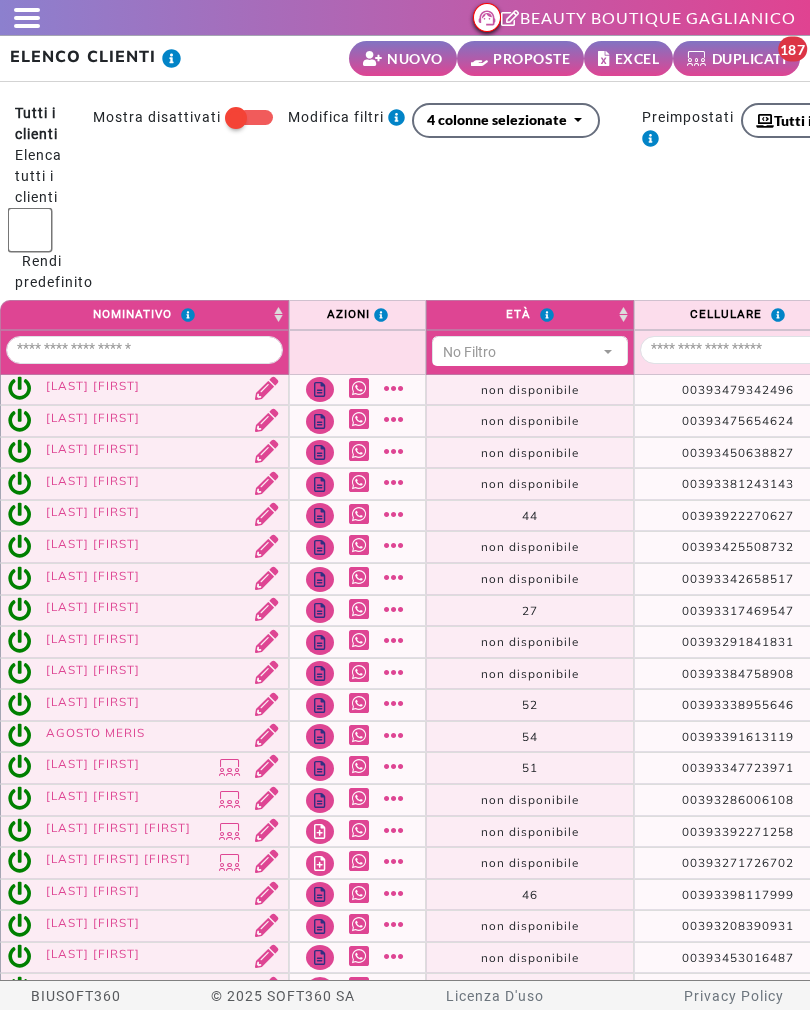 click on "PROPOSTE" at bounding box center [531, 58] 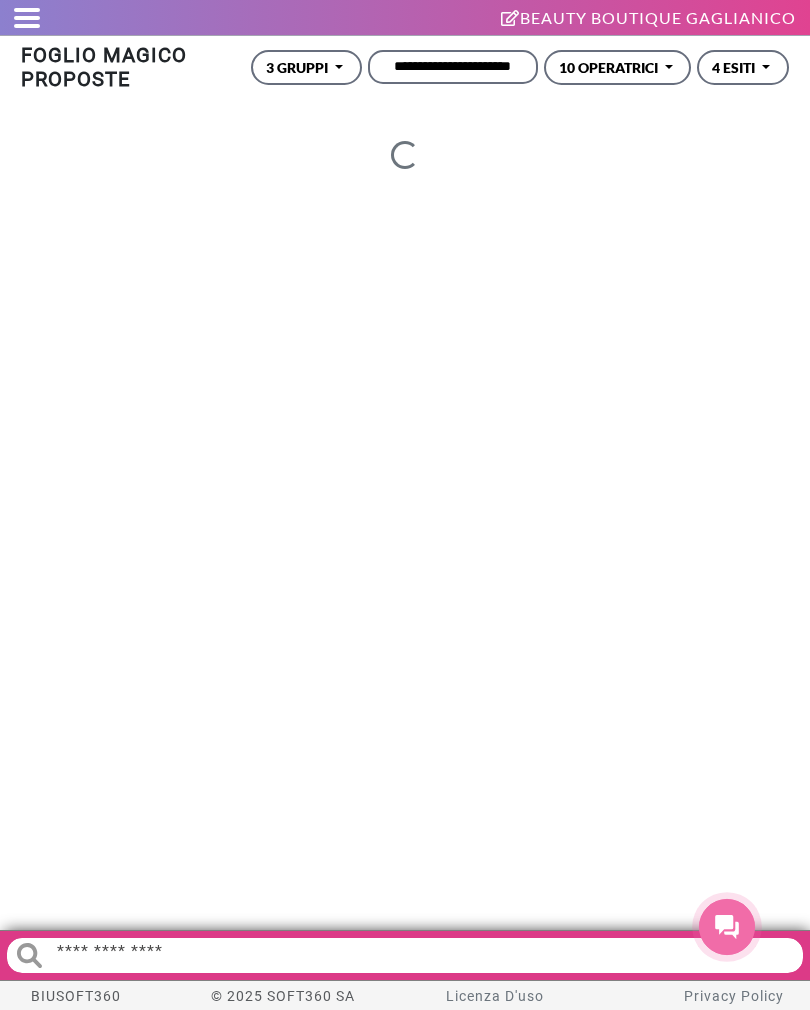 scroll, scrollTop: 0, scrollLeft: 0, axis: both 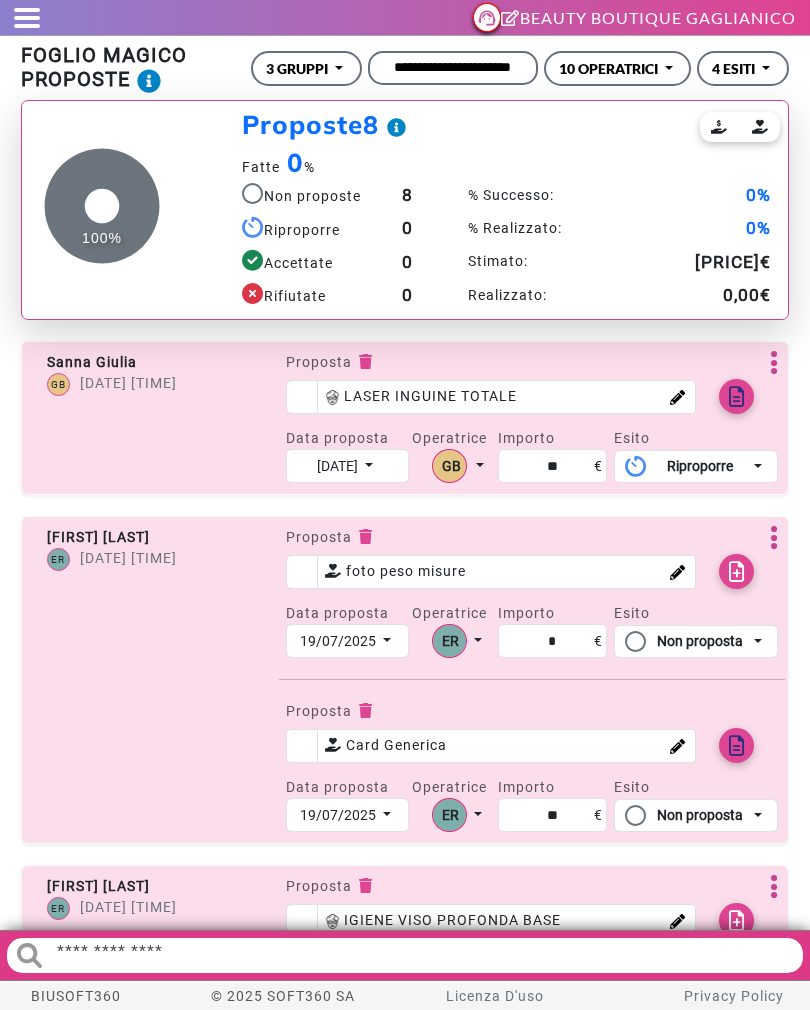 click at bounding box center [737, 746] 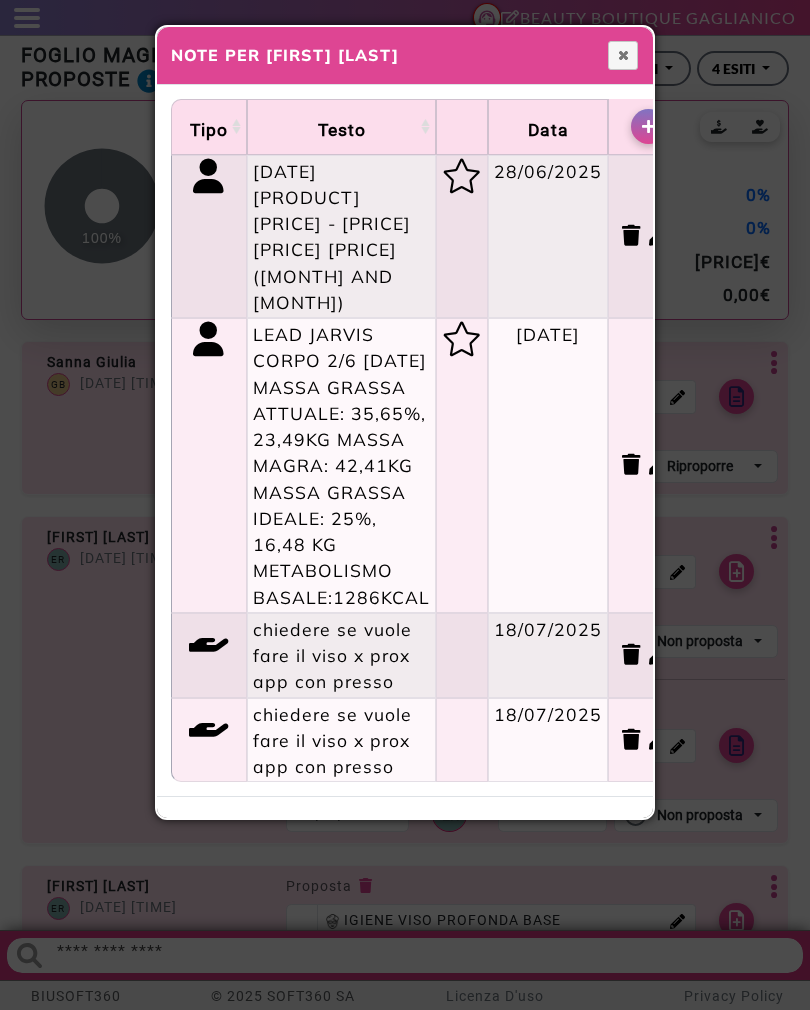 click at bounding box center (623, 55) 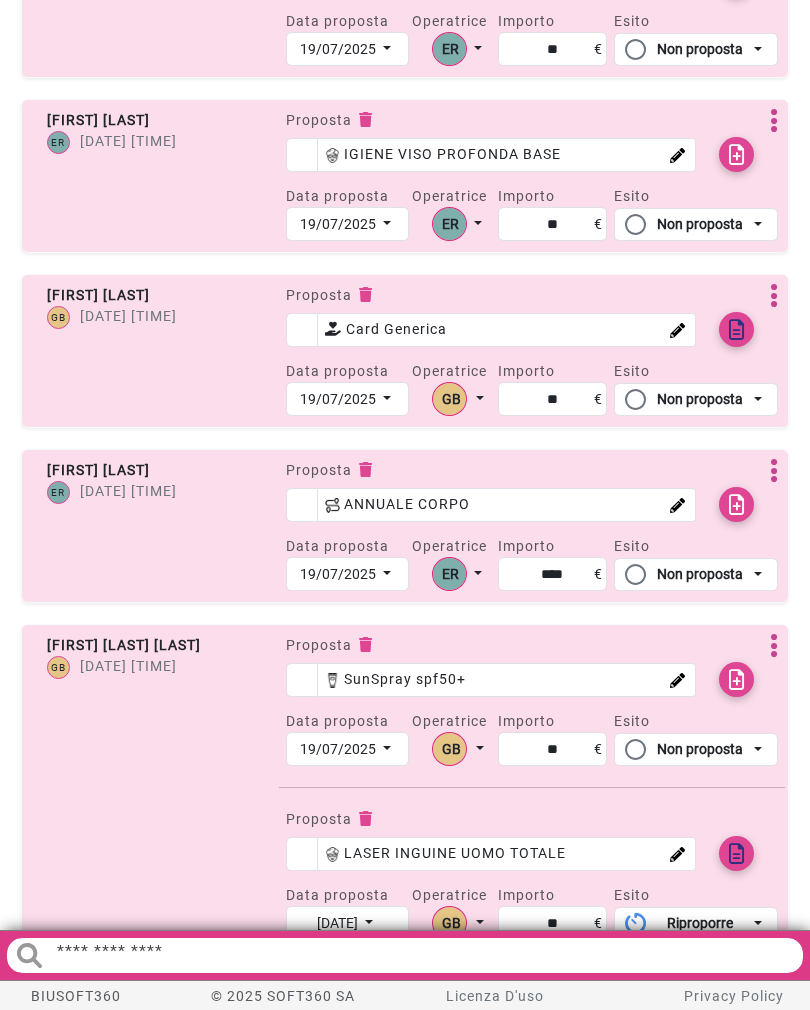 scroll, scrollTop: 0, scrollLeft: 0, axis: both 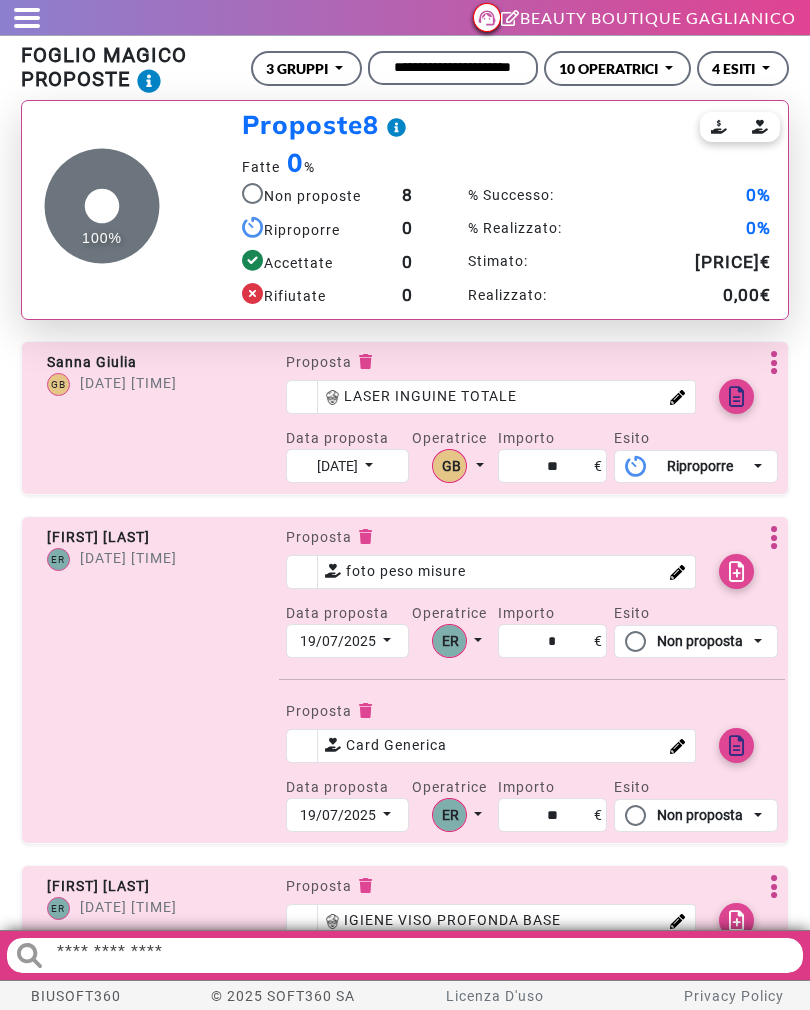 click at bounding box center (27, 10) 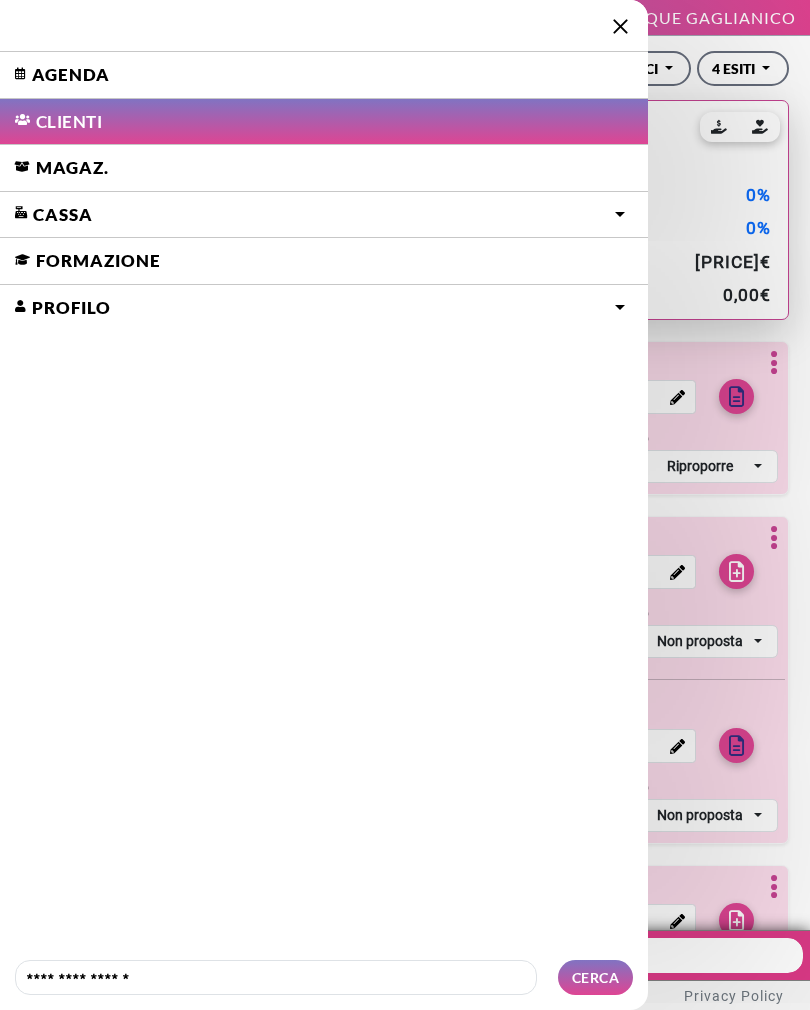click at bounding box center (324, 26) 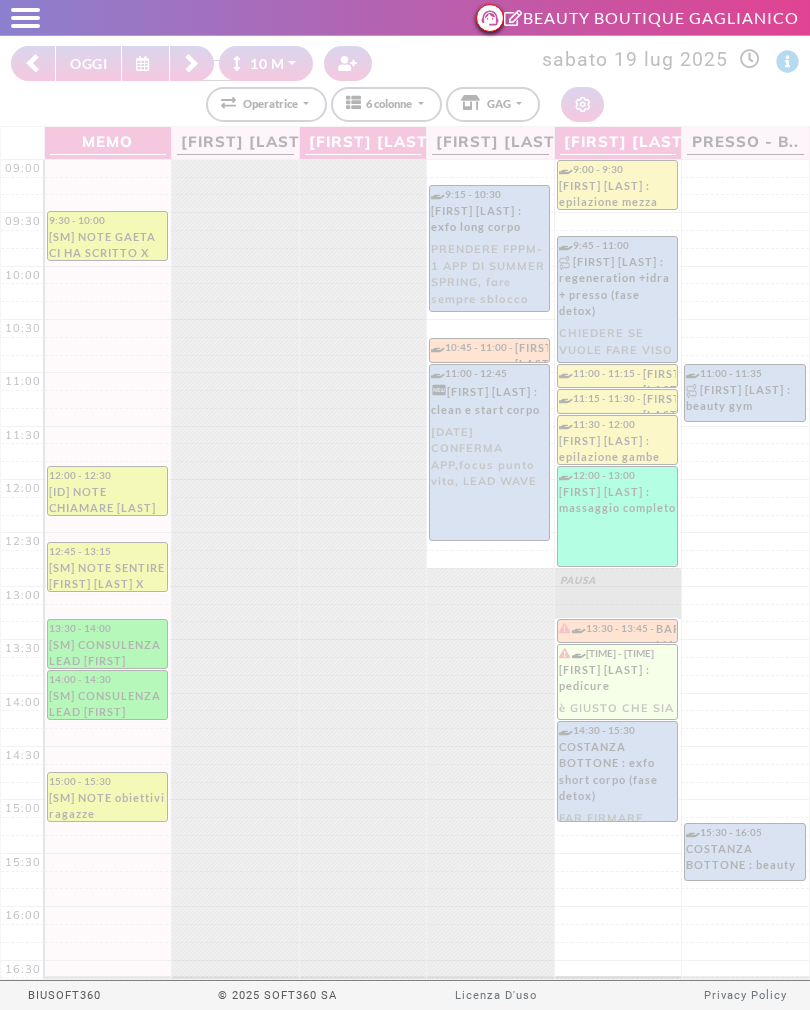 select on "********" 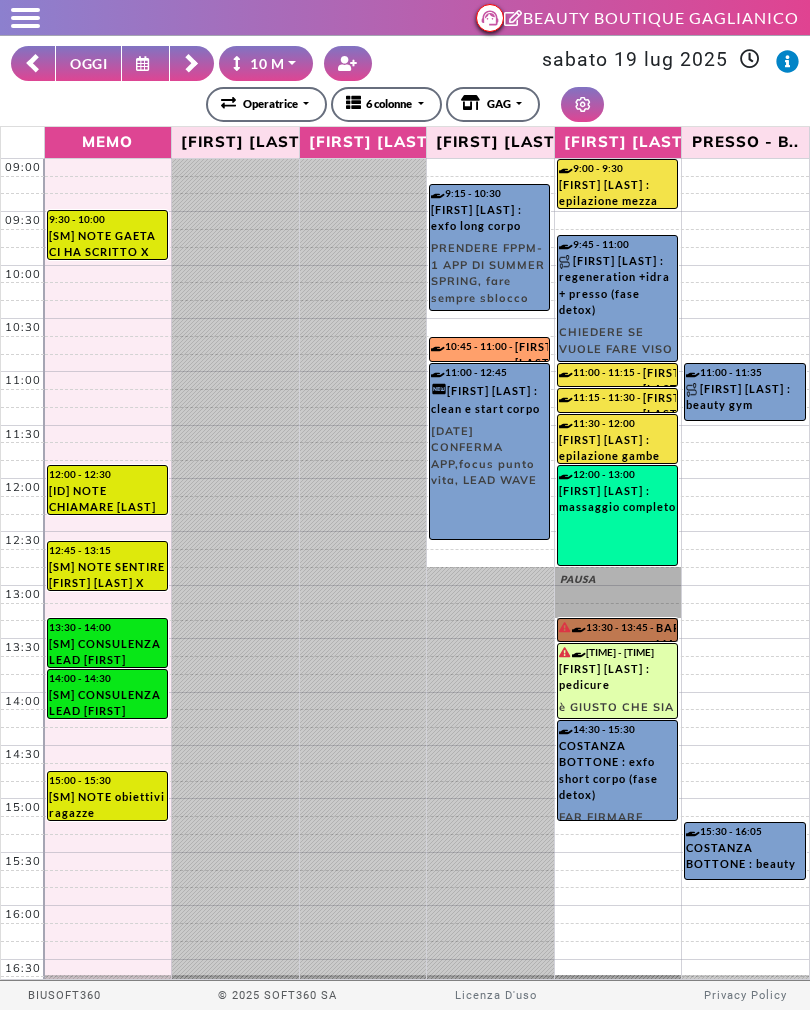 click on "[TIME] - [TIME] [FIRST] [LAST] : laser viso è GIUSTO CHE SIA A GAG E NON SU [FIRST], PAGA [NUMBER] EURO SOPRACCIGLIA DEL [DATE]" at bounding box center [617, 630] 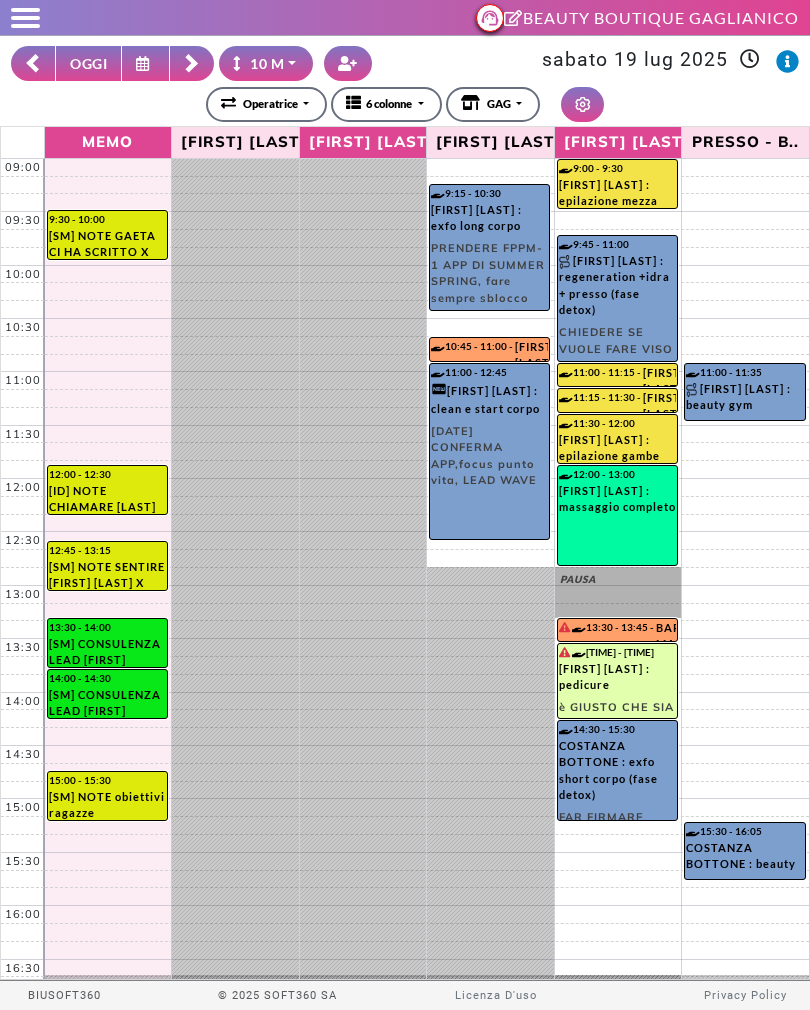 click on "**********" at bounding box center (405, 104) 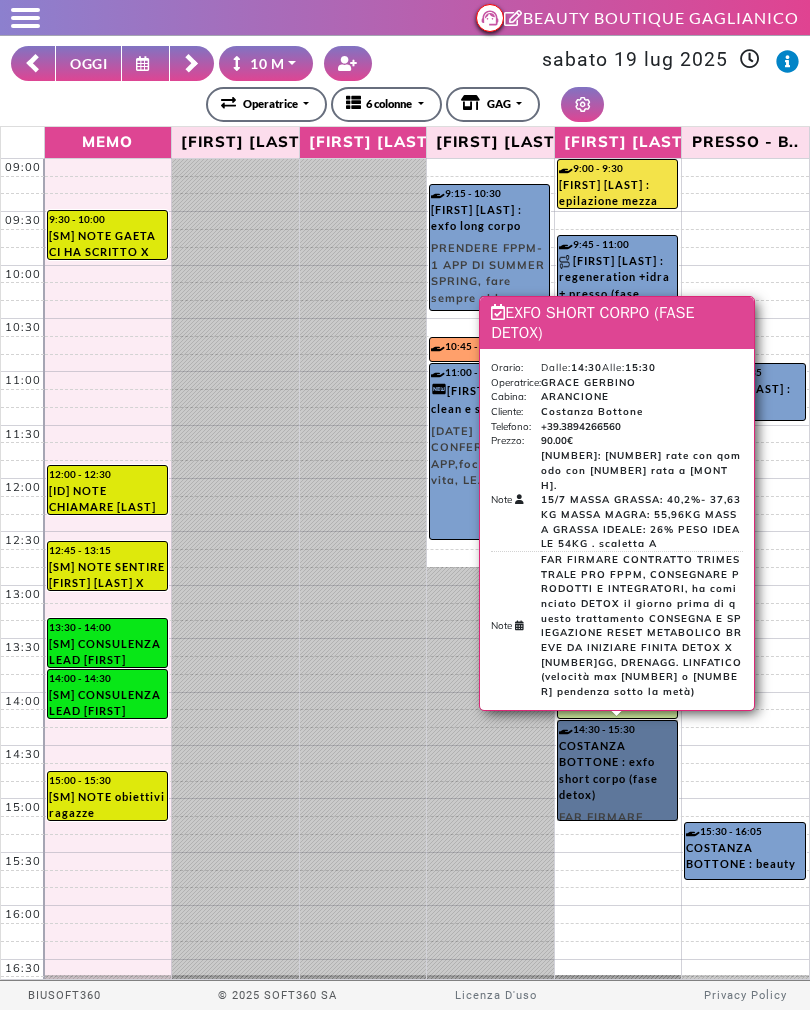 click on "[TIME] - [TIME] [FIRST] [LAST] : exfo short corpo (fase detox) FAR FIRMARE CONTRATTO TRIMESTRALE PRO
FPPM, CONSEGNARE PRODOTTI E INTEGRATORI, ha cominciato DETOX il giorno prima di questo trattamento
CONSEGNA E SPIEGAZIONE  RESET  METABOLICO BREVE  DA INIZIARE FINITA DETOX X  [NUMBER]GG, DRENAGG. LINFATICO  (velocità max [NUMBER] o [NUMBER]
pendenza sotto la metà)" at bounding box center (617, 770) 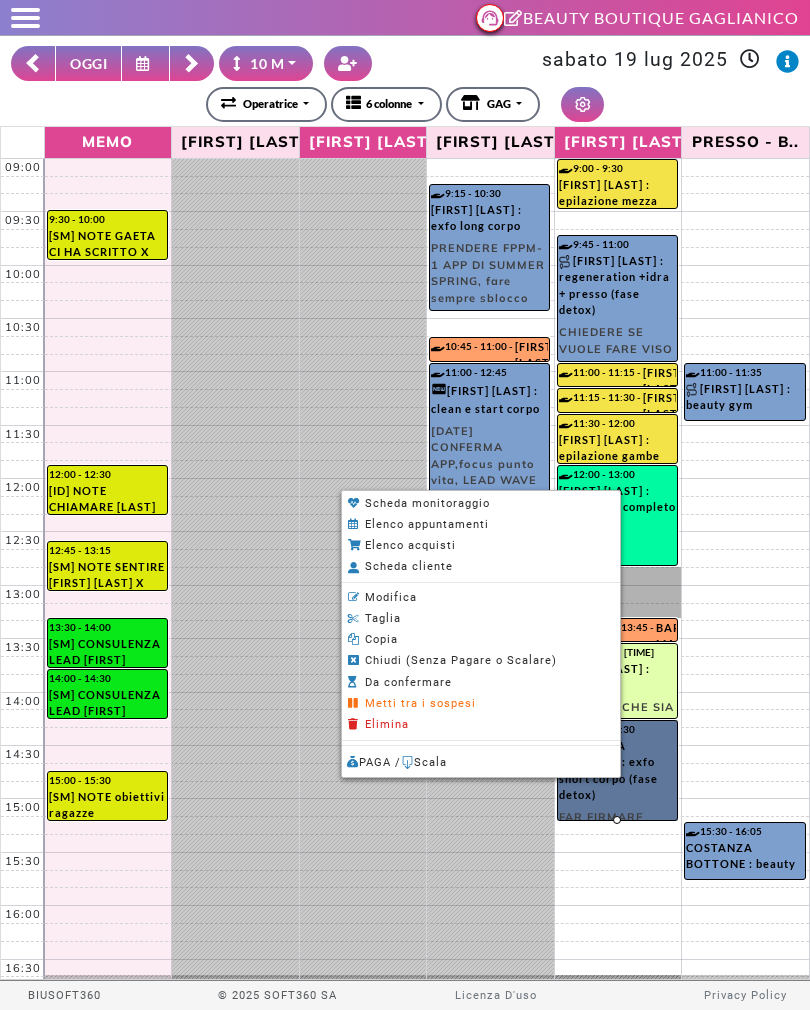 click on "Scheda cliente" at bounding box center (409, 566) 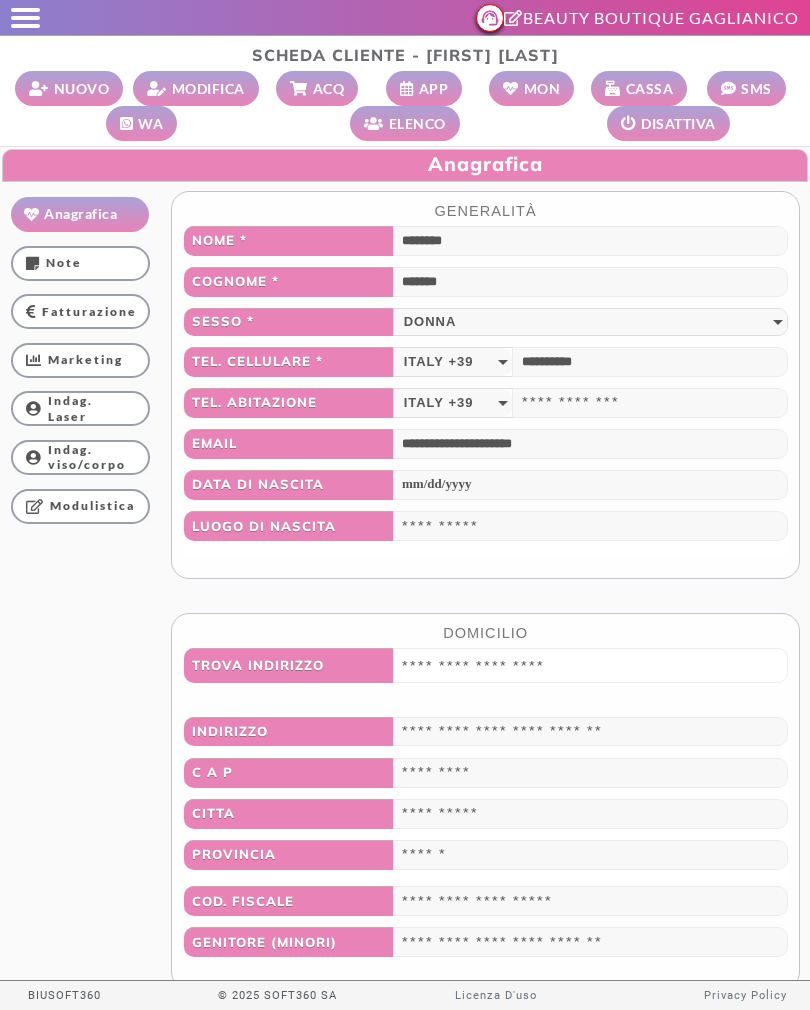 select 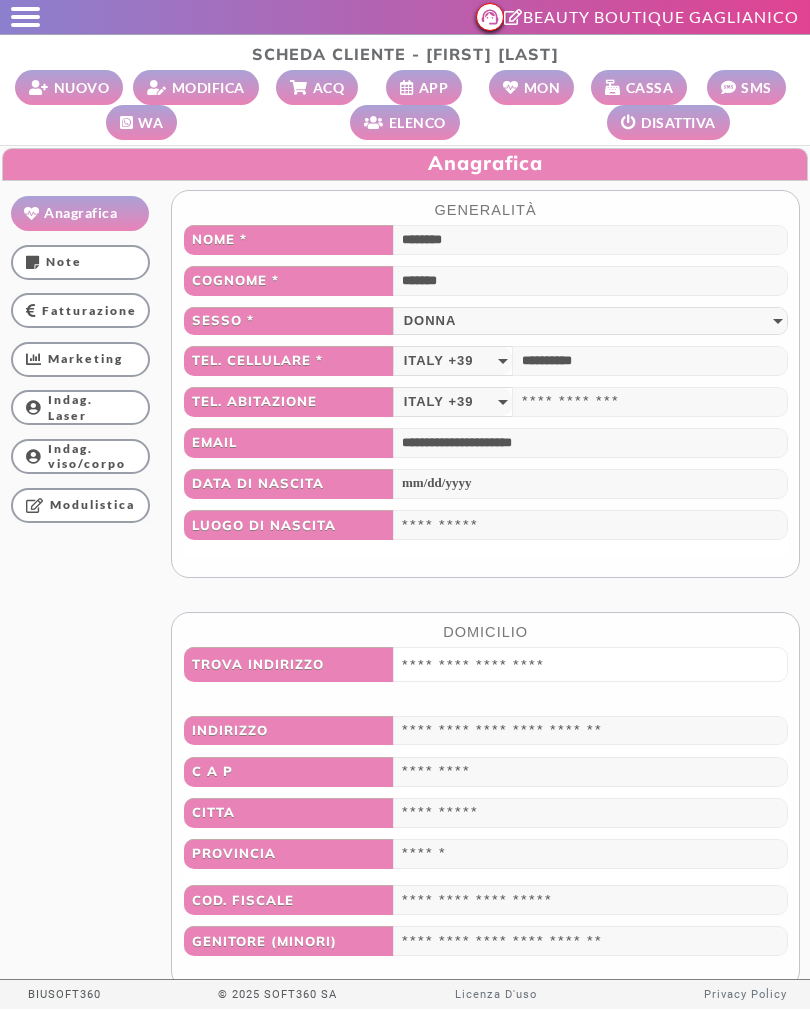 scroll, scrollTop: 34, scrollLeft: 0, axis: vertical 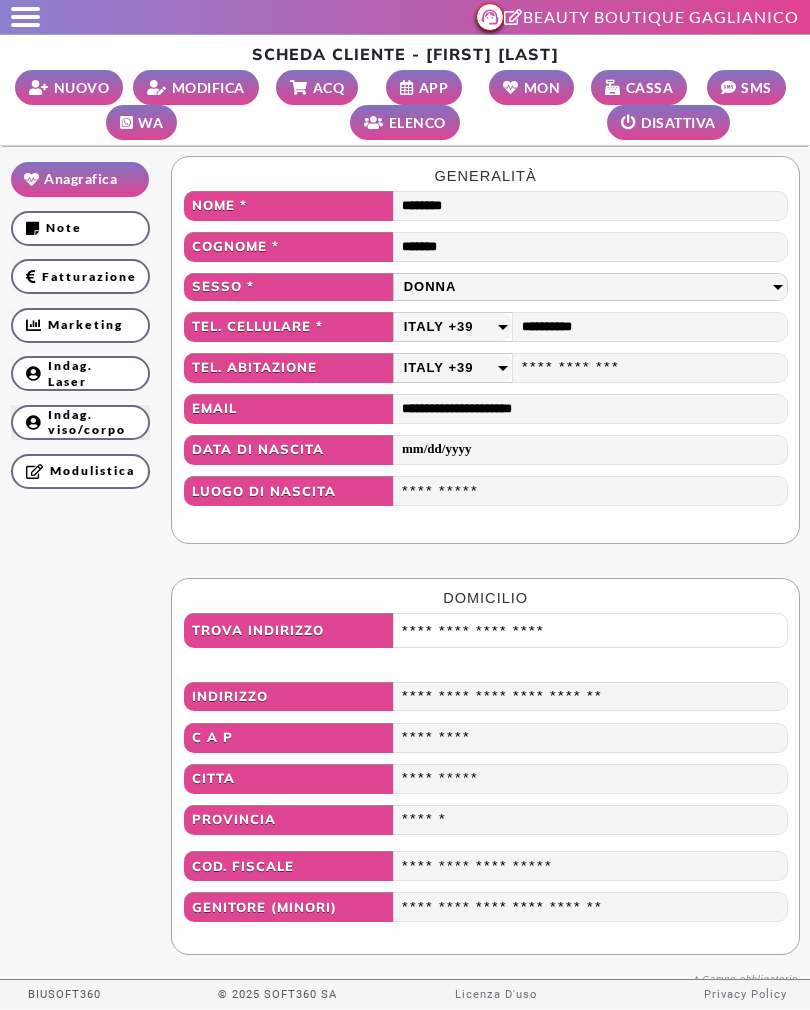 click on "Indag.
viso/corpo" at bounding box center (80, 422) 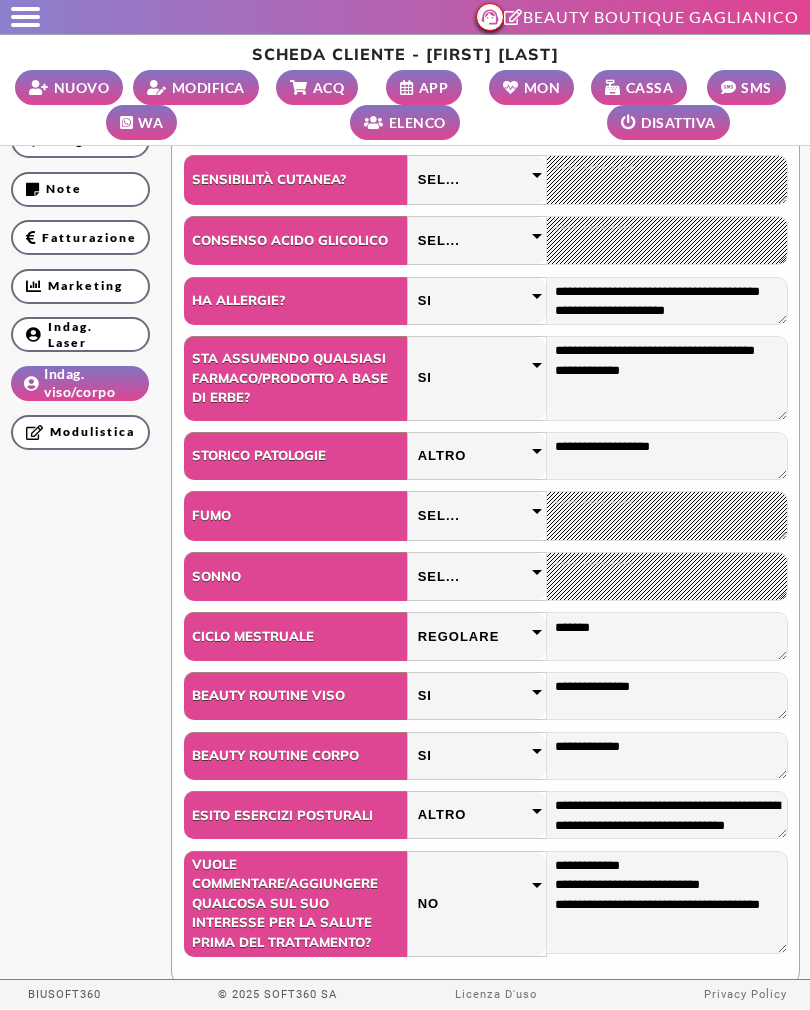 scroll, scrollTop: 648, scrollLeft: 0, axis: vertical 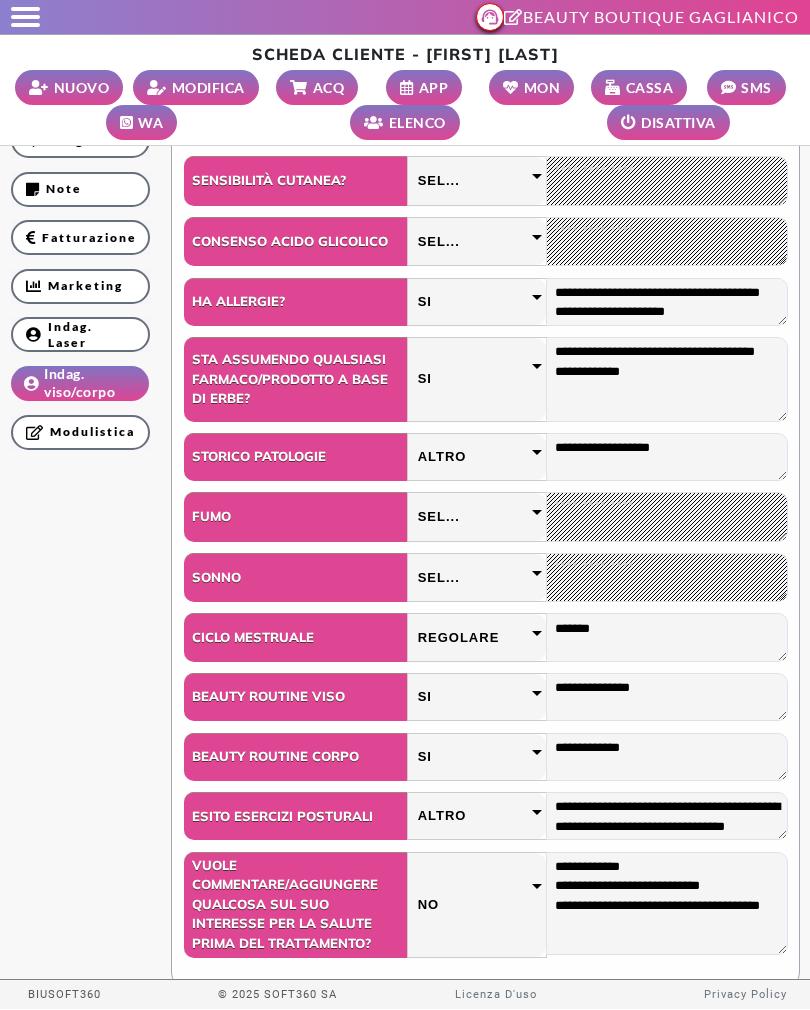 click on "BEAUTY BOUTIQUE GAGLIANICO
sabato 19 luglio 2025, 08:53
Elisa  Rollino
Il mio Profilo
Il mio Bot
Il mio Calendario
Esci" at bounding box center [405, 16] 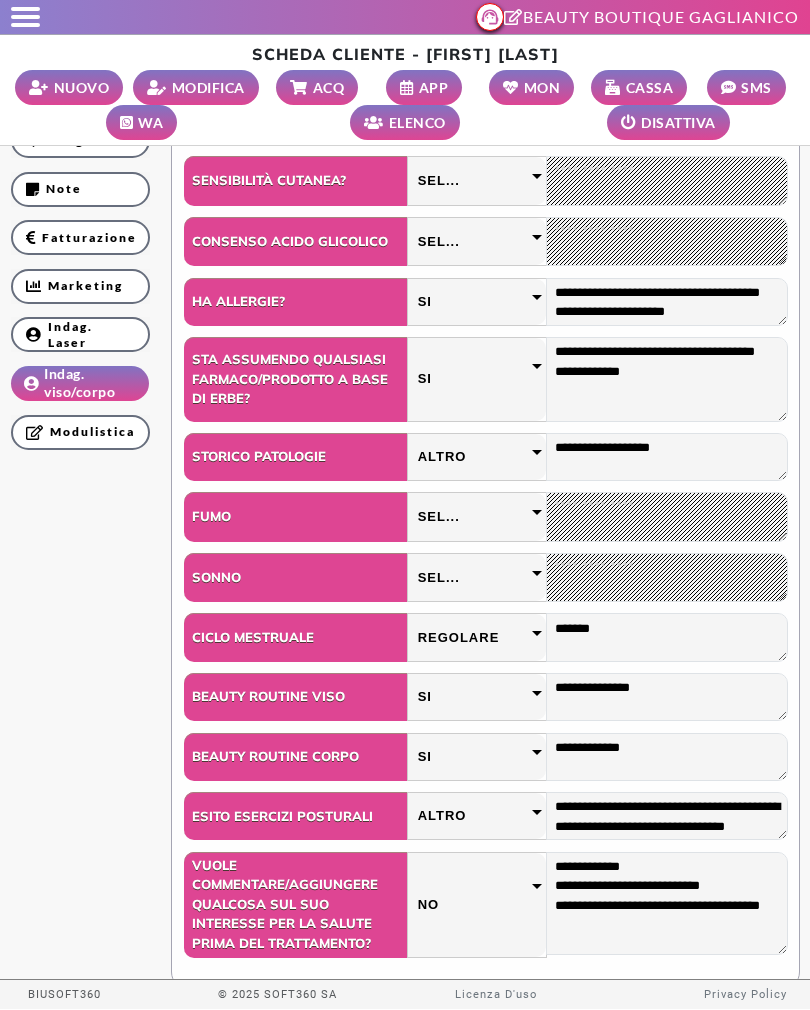 click at bounding box center (25, 17) 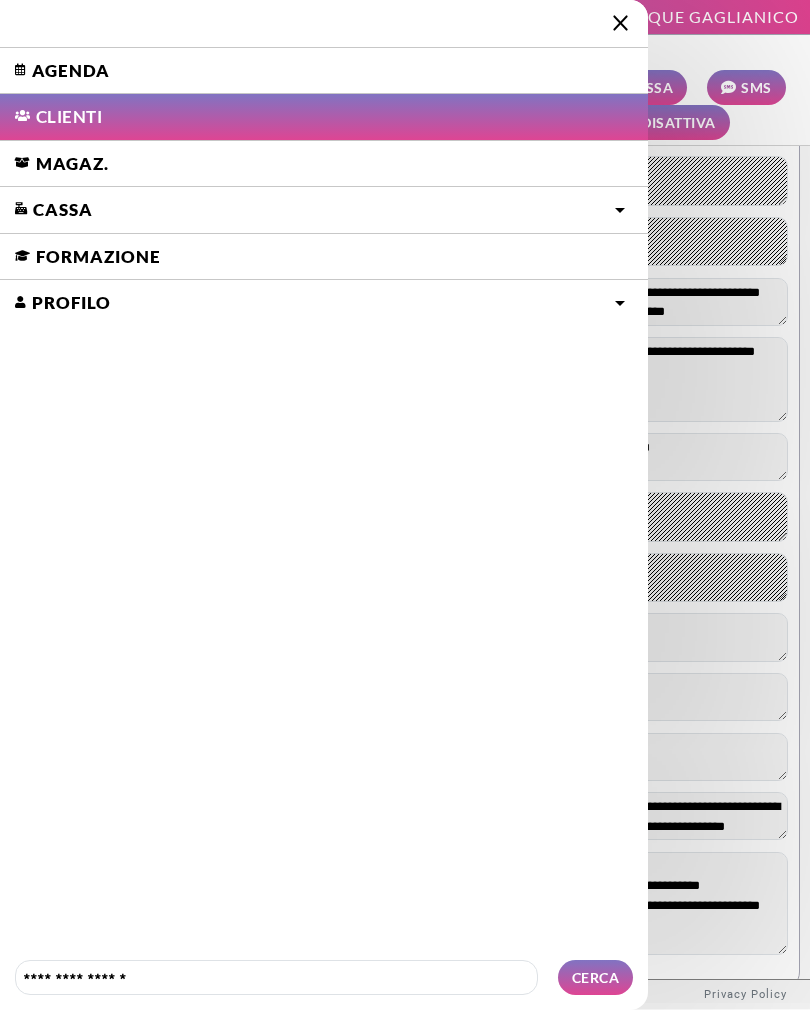 click on "Agenda" at bounding box center [324, 71] 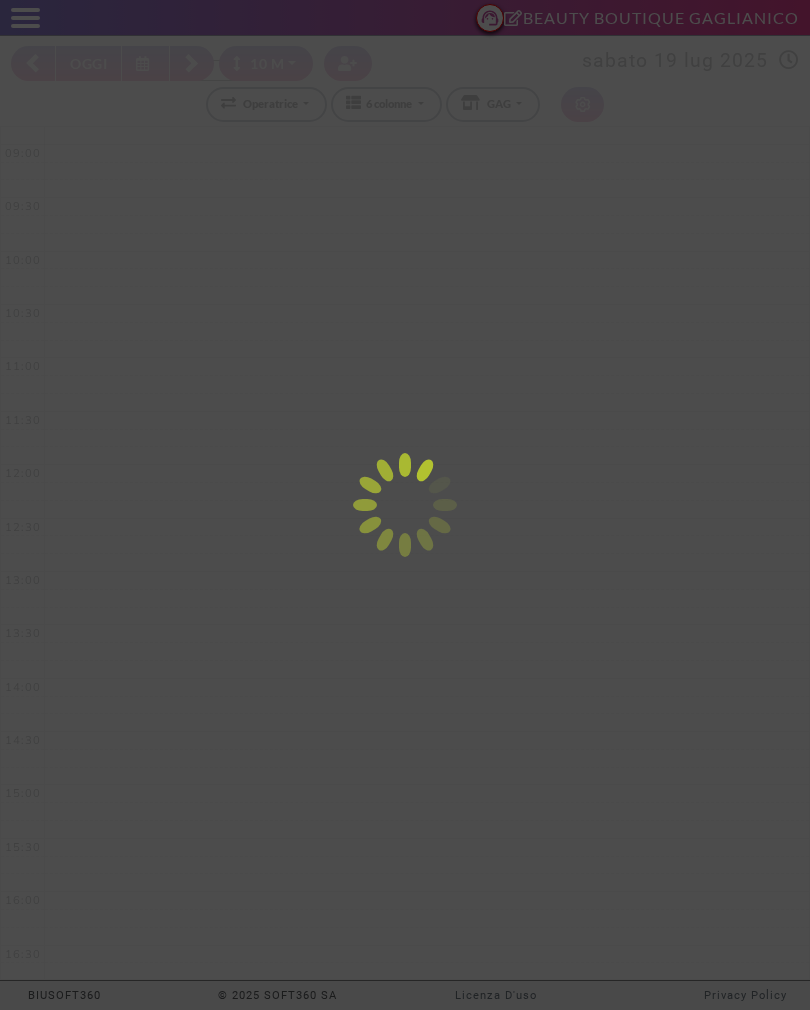 select on "********" 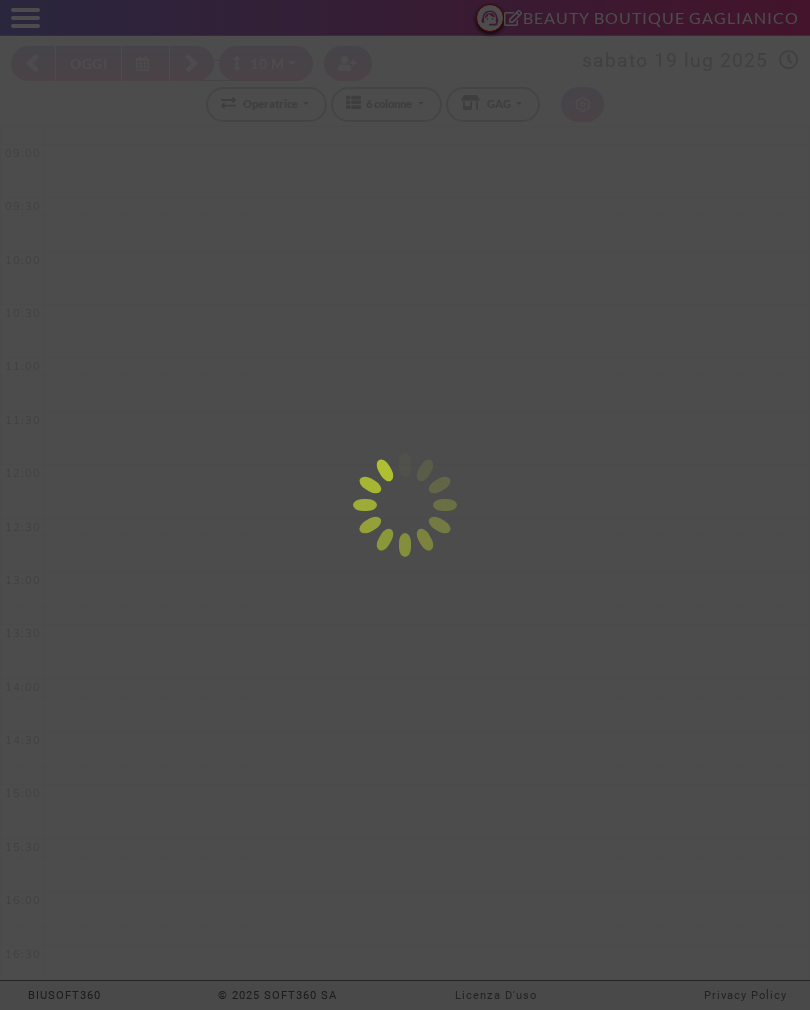 select on "*" 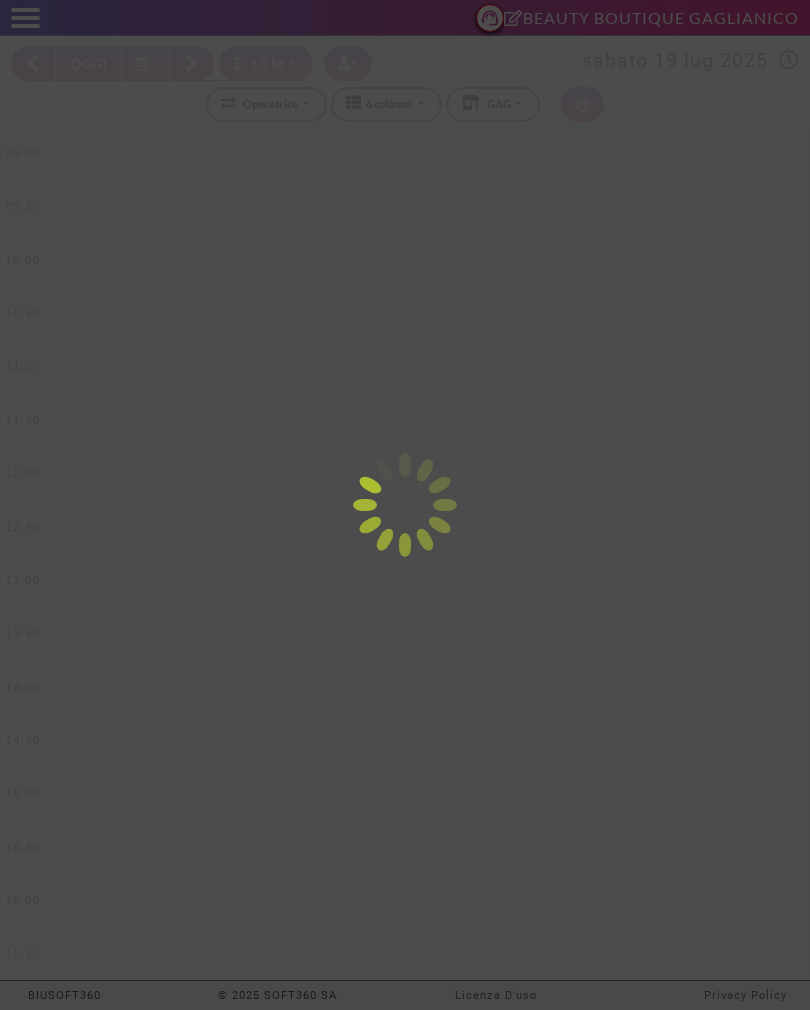select on "*" 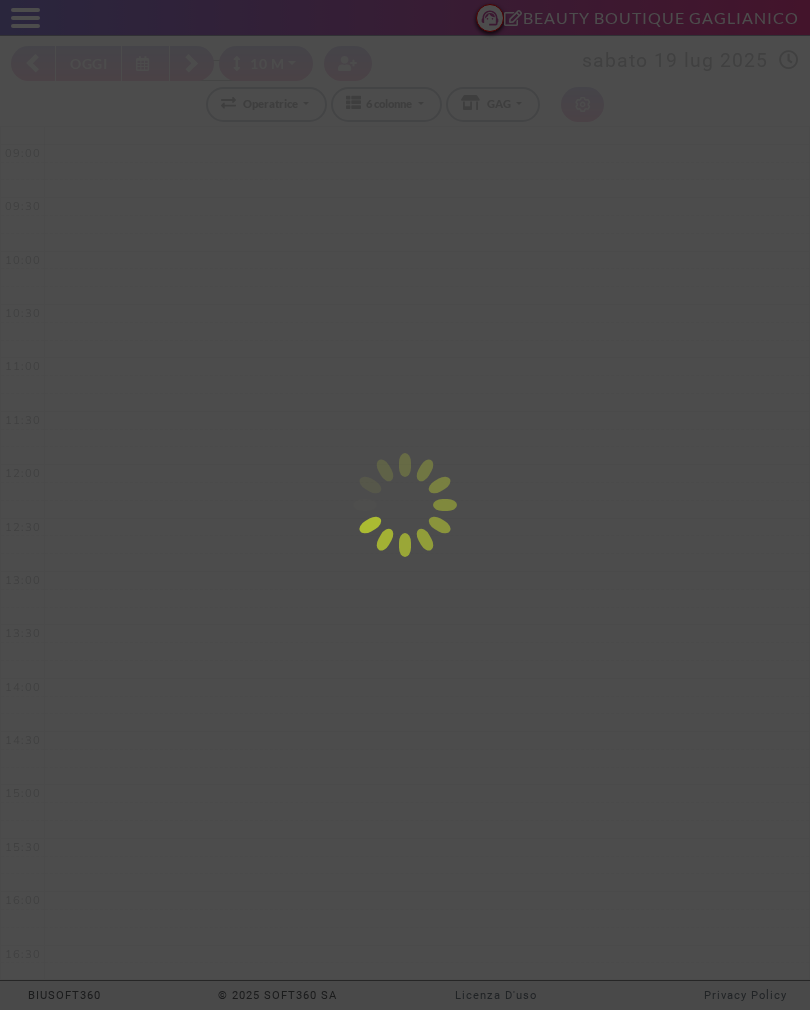 scroll, scrollTop: 0, scrollLeft: 0, axis: both 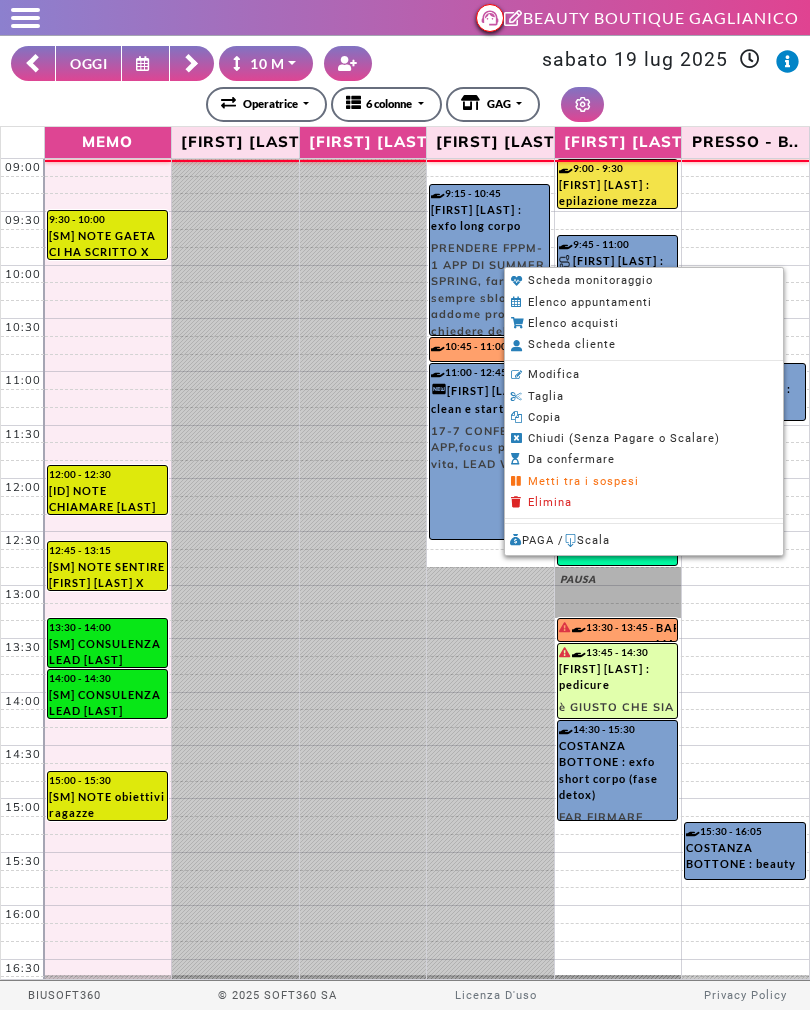 click on "Scheda cliente" at bounding box center (572, 344) 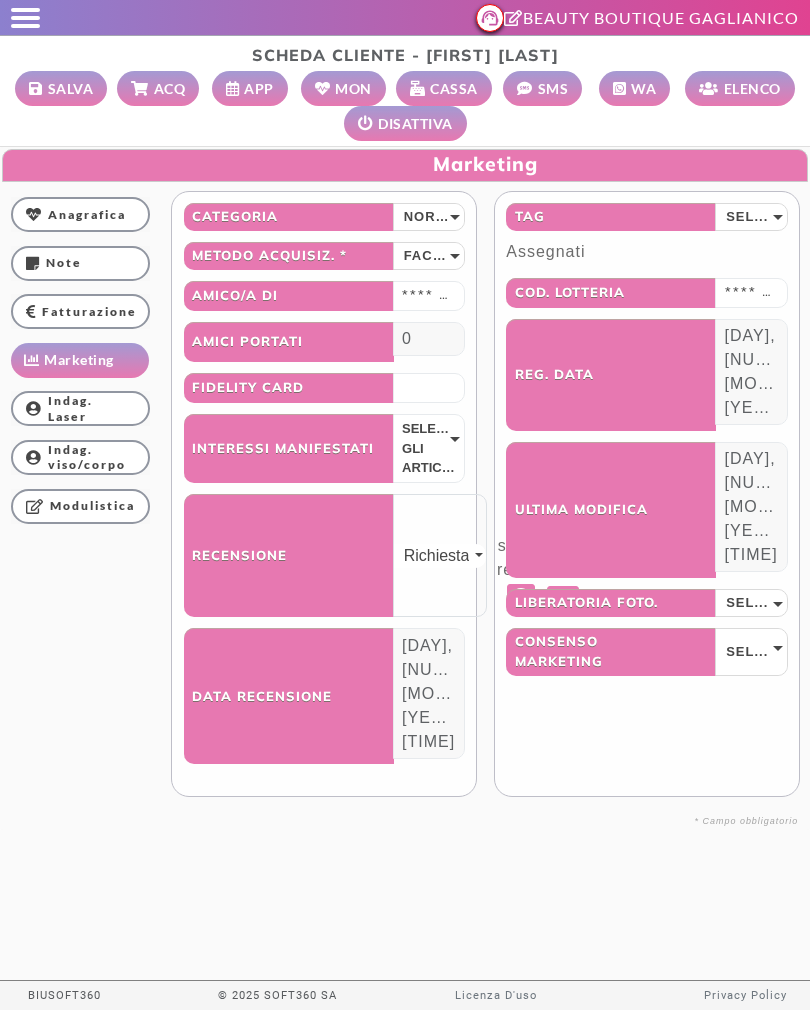 select 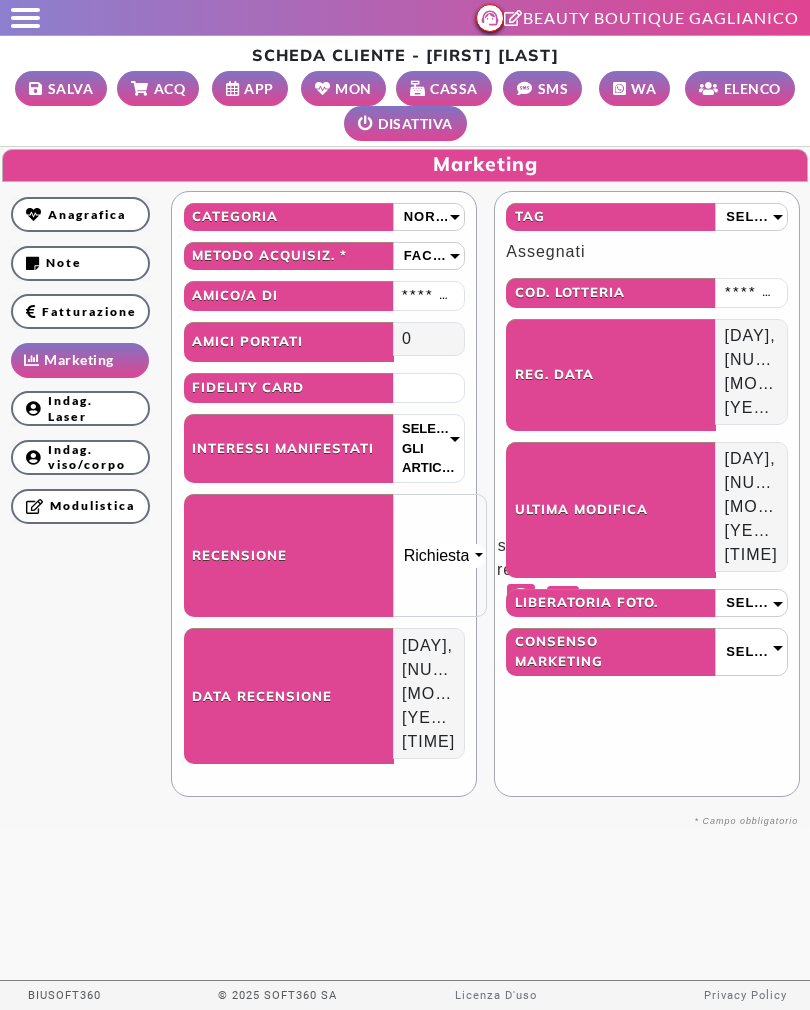 click on "Sel..." at bounding box center (747, 603) 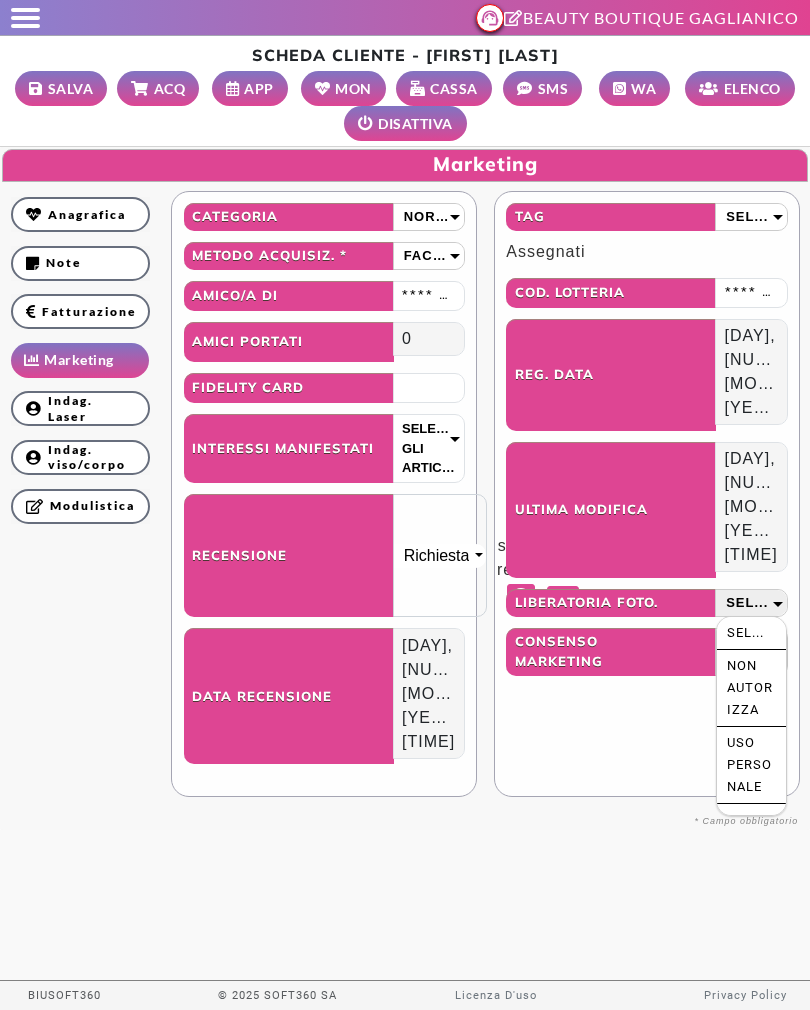 click on "USO PERSONALE" at bounding box center (751, 765) 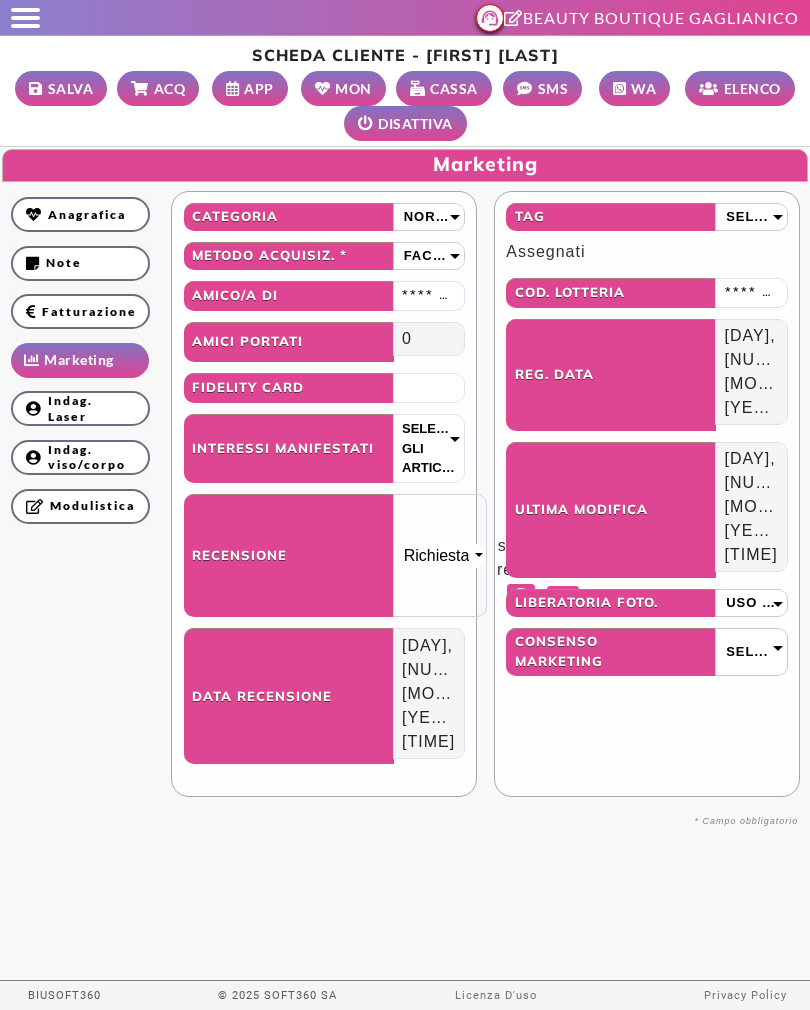 click on "SALVA" at bounding box center [71, 88] 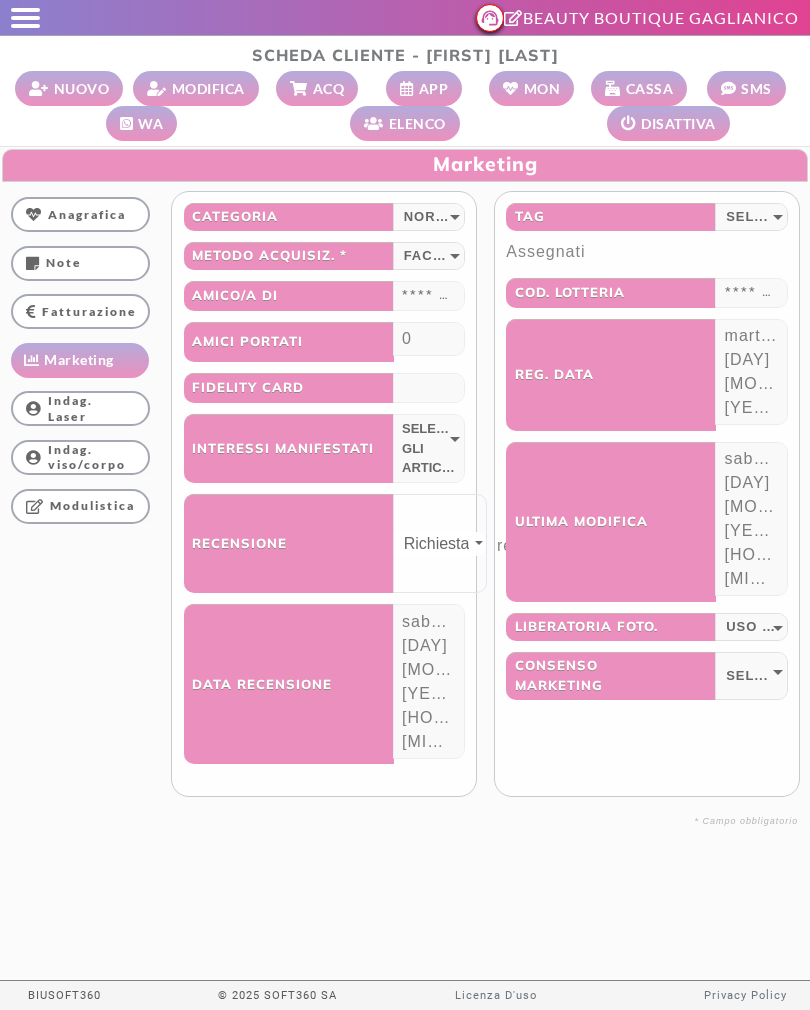 select 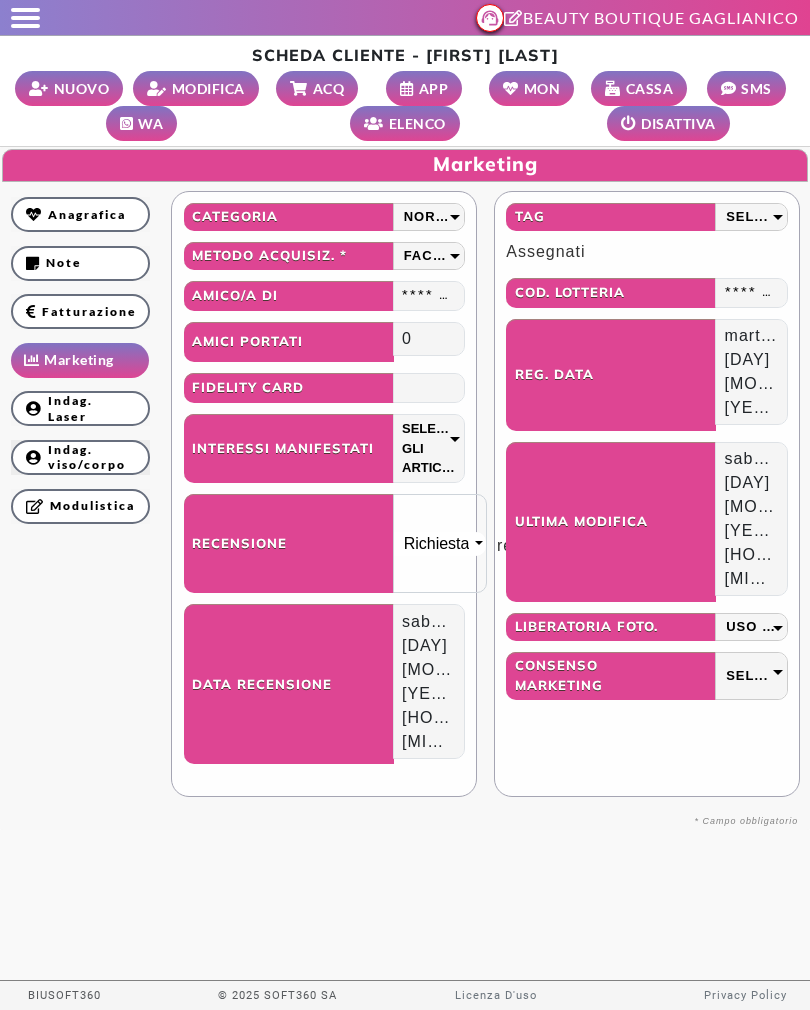 click on "Indag.
viso/corpo" at bounding box center (80, 457) 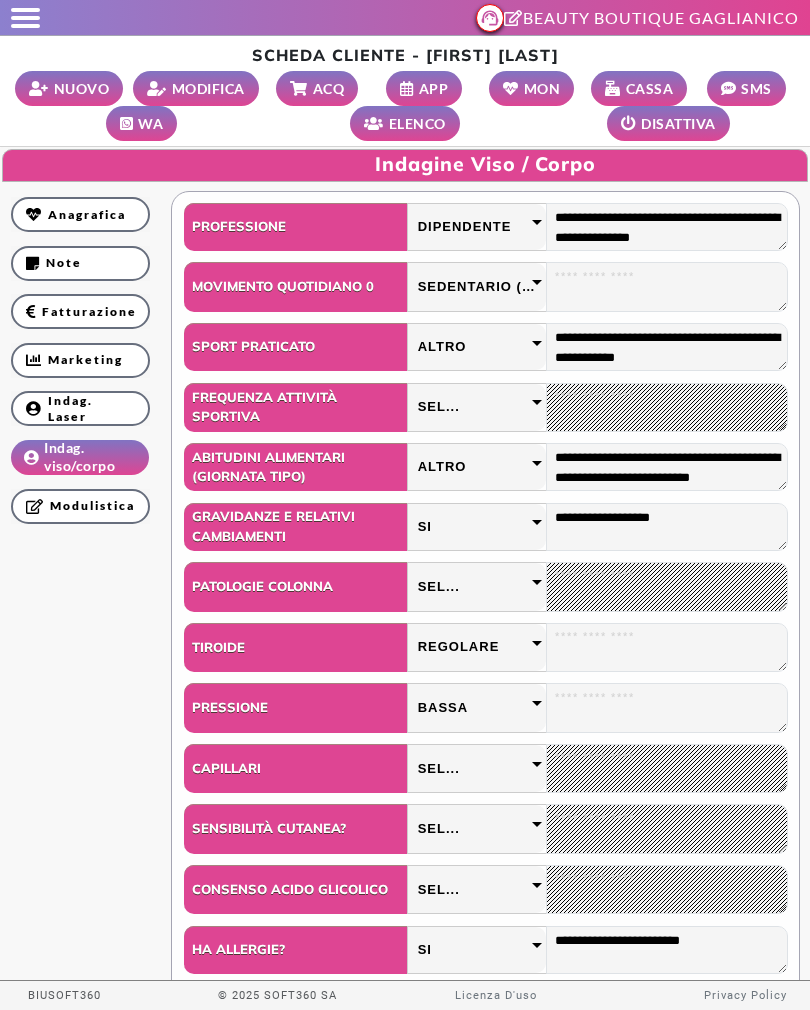 scroll, scrollTop: 1, scrollLeft: 0, axis: vertical 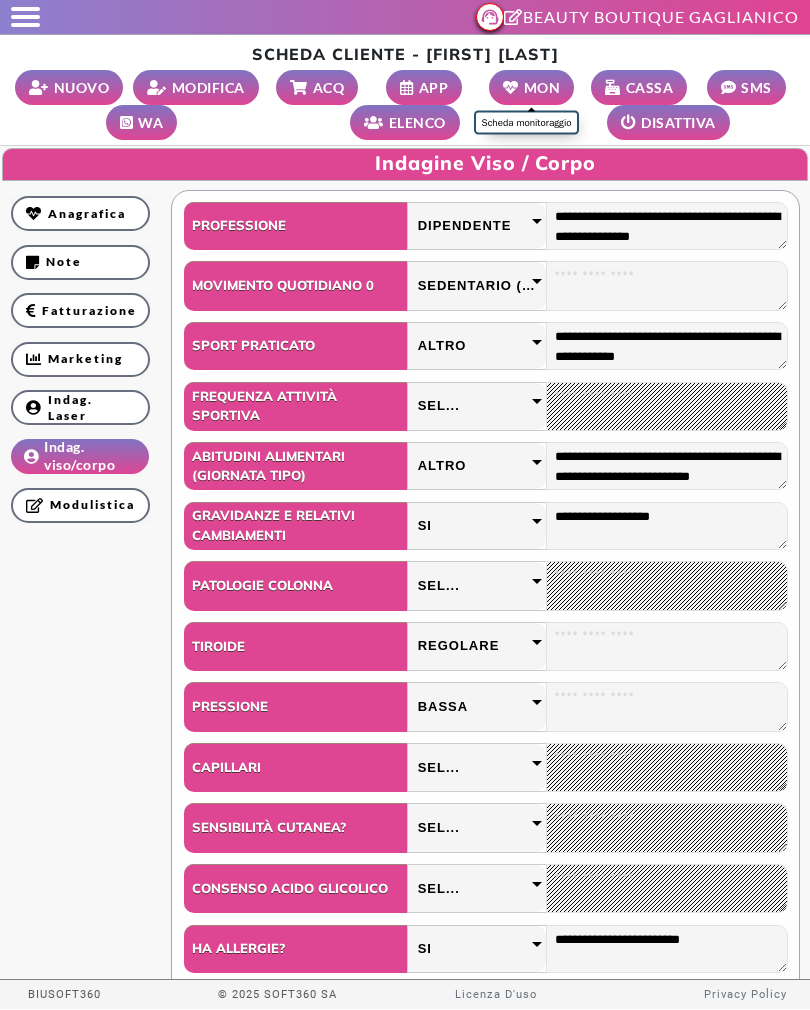 click on "MON" at bounding box center (542, 87) 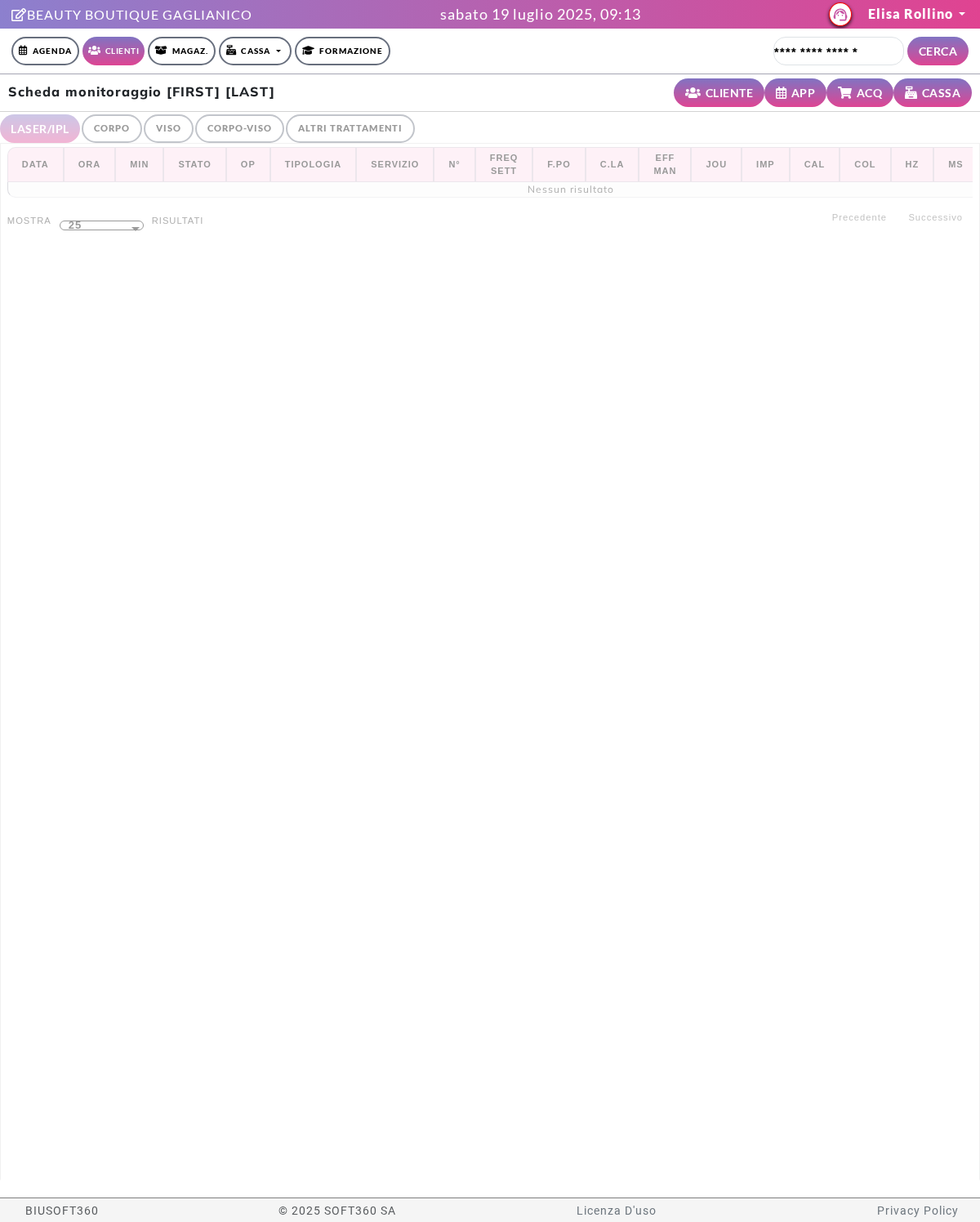 select on "**" 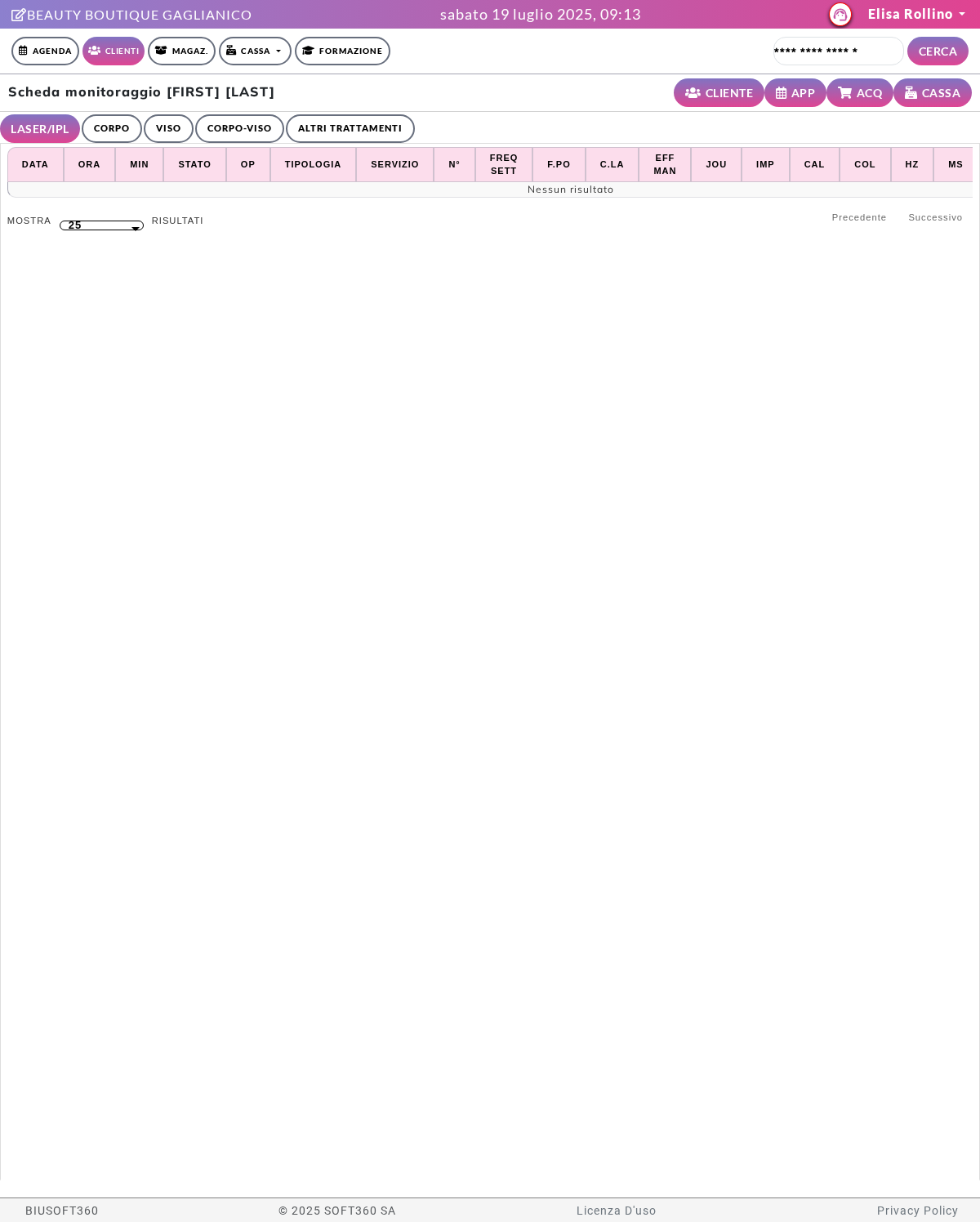 click on "CORPO" at bounding box center [112, 128] 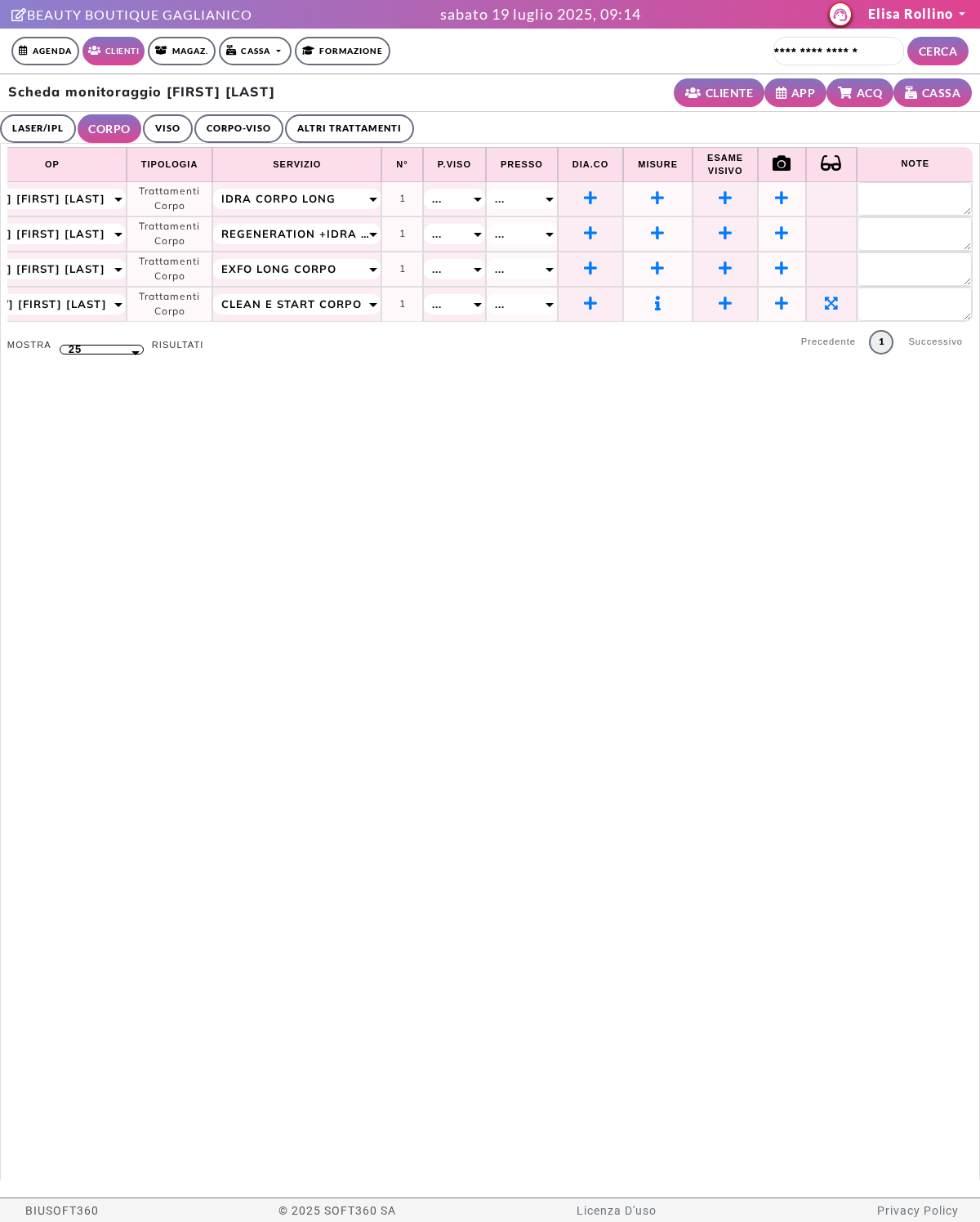 scroll, scrollTop: 4, scrollLeft: 255, axis: both 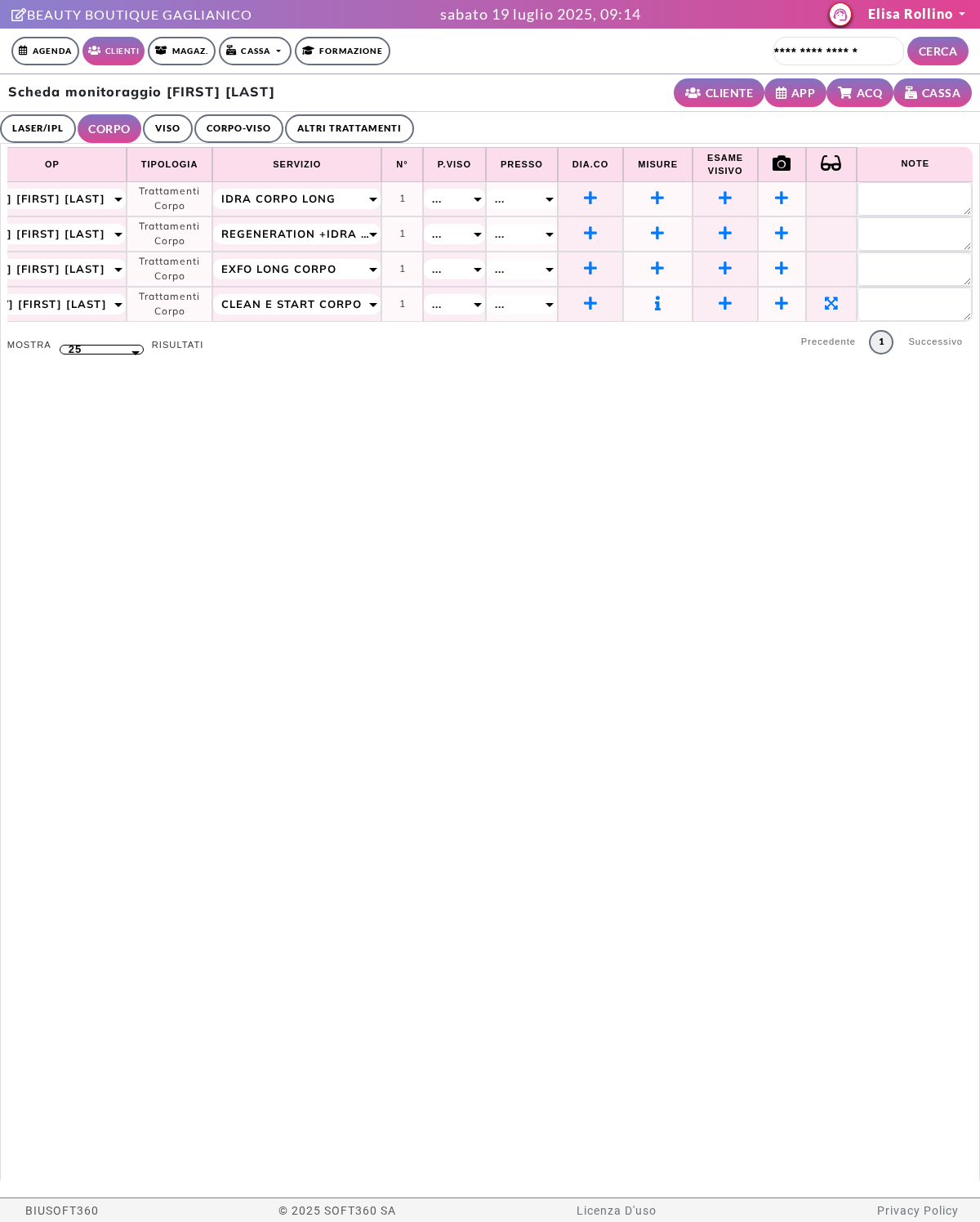 click at bounding box center [657, 268] 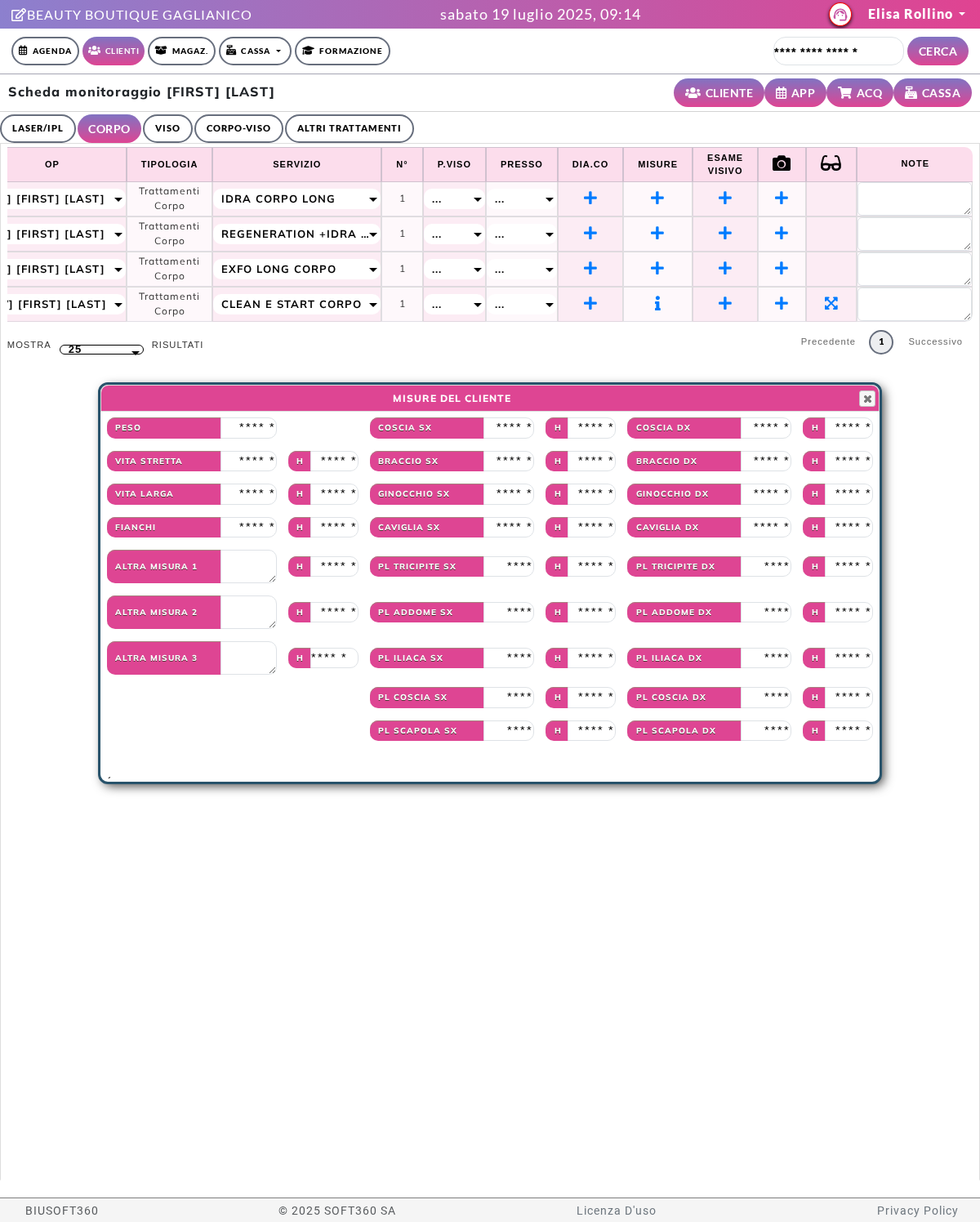 click on "Misure del Cliente   Close" at bounding box center [490, 399] 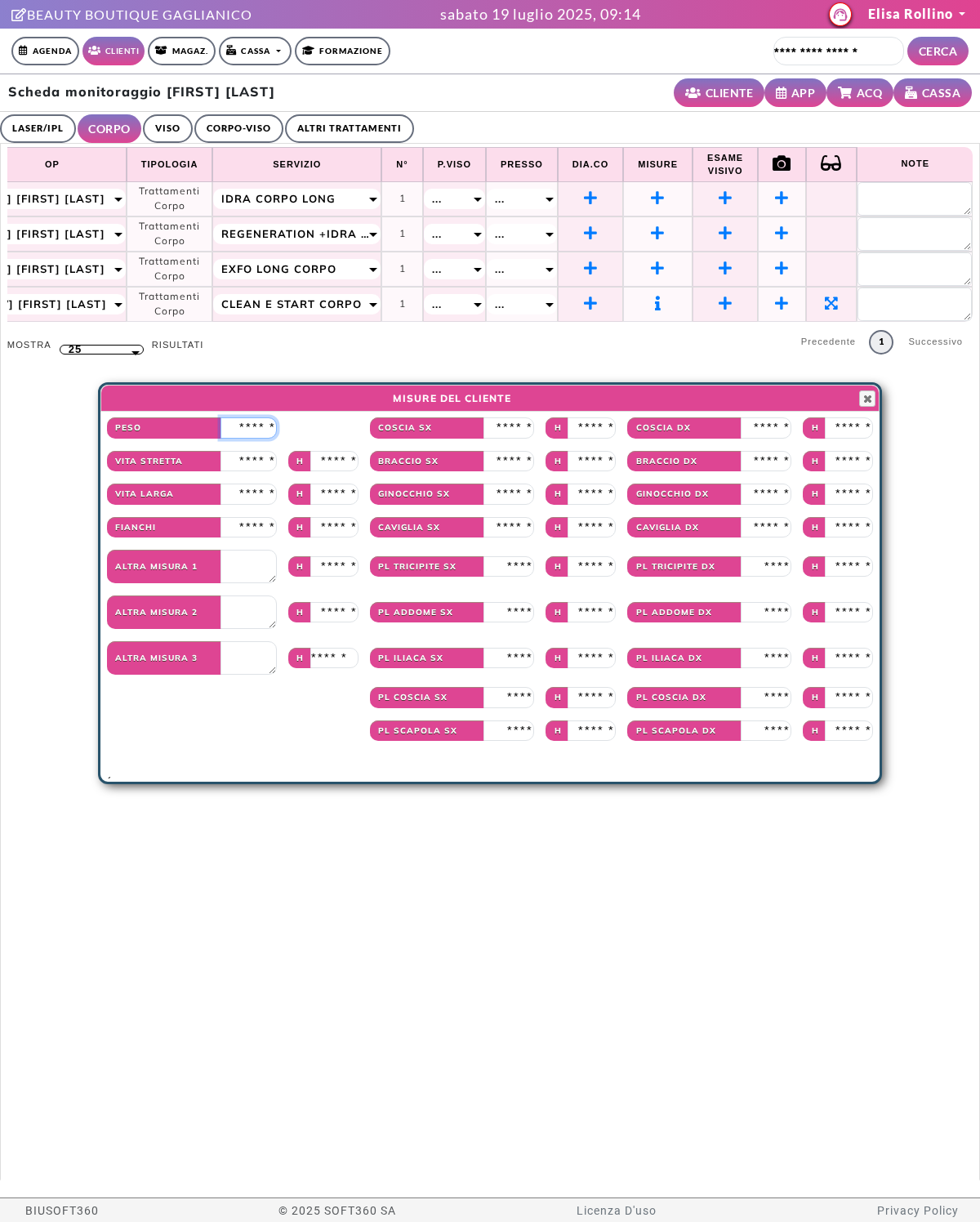 click at bounding box center (248, 428) 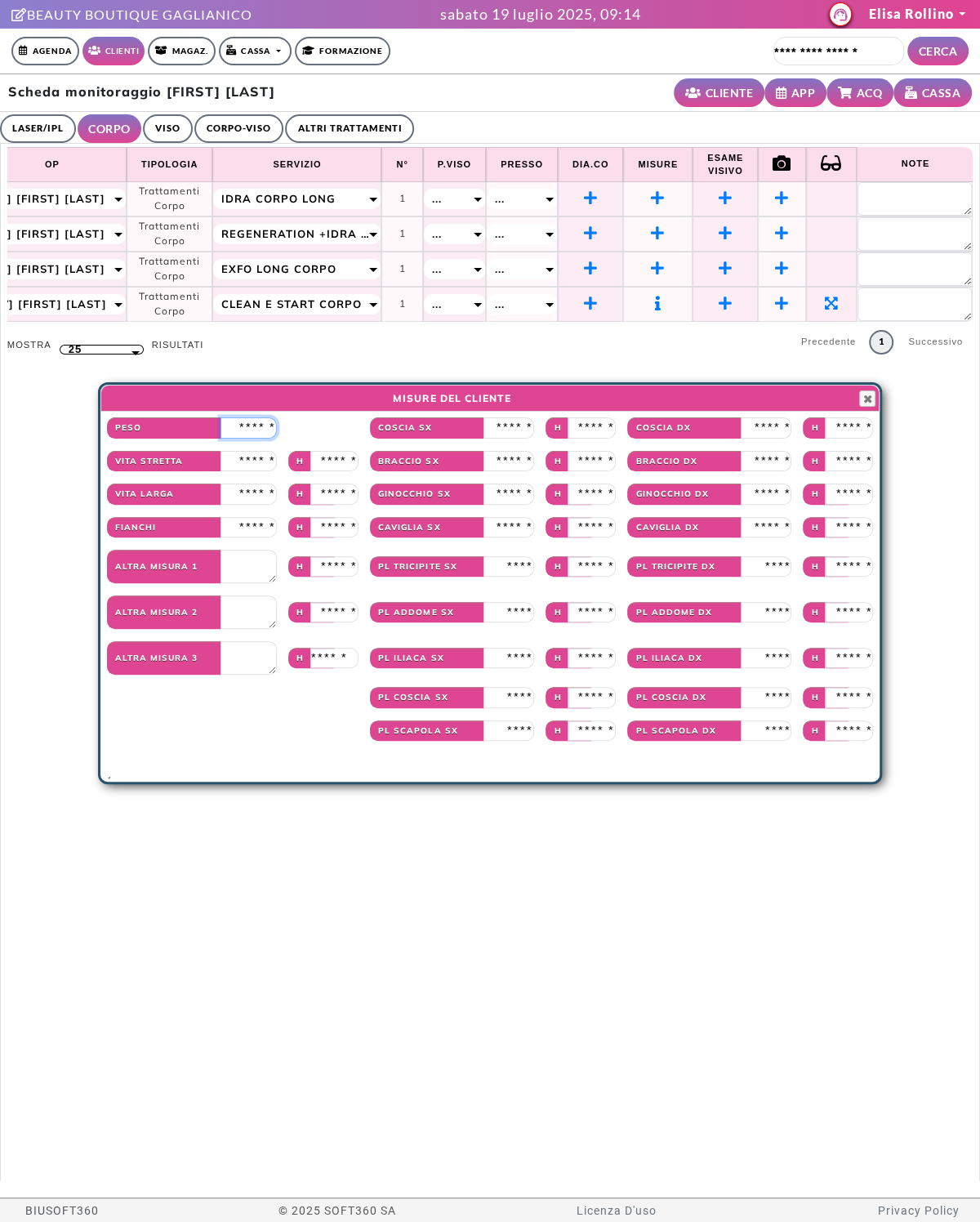 type on "**" 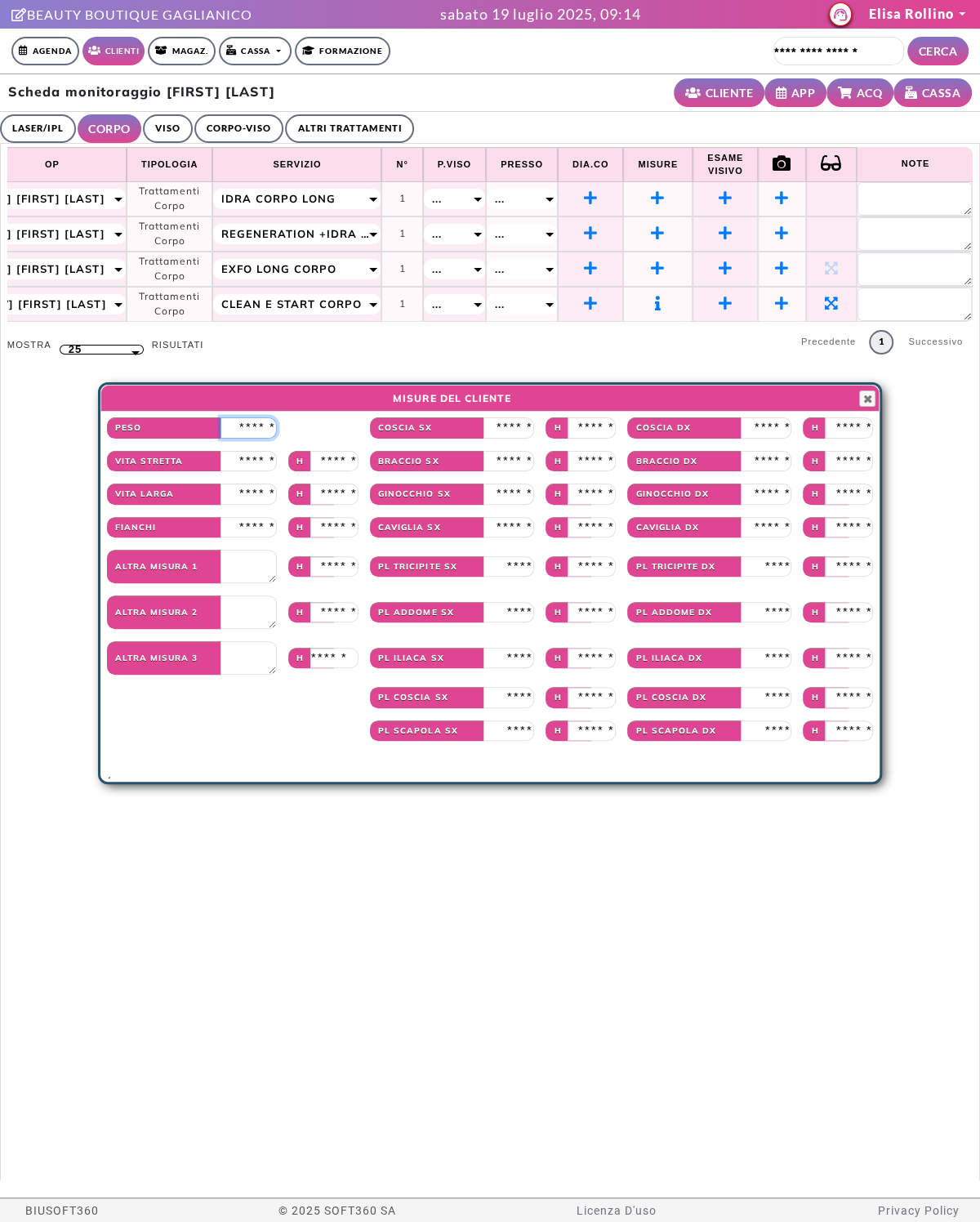 type on "****" 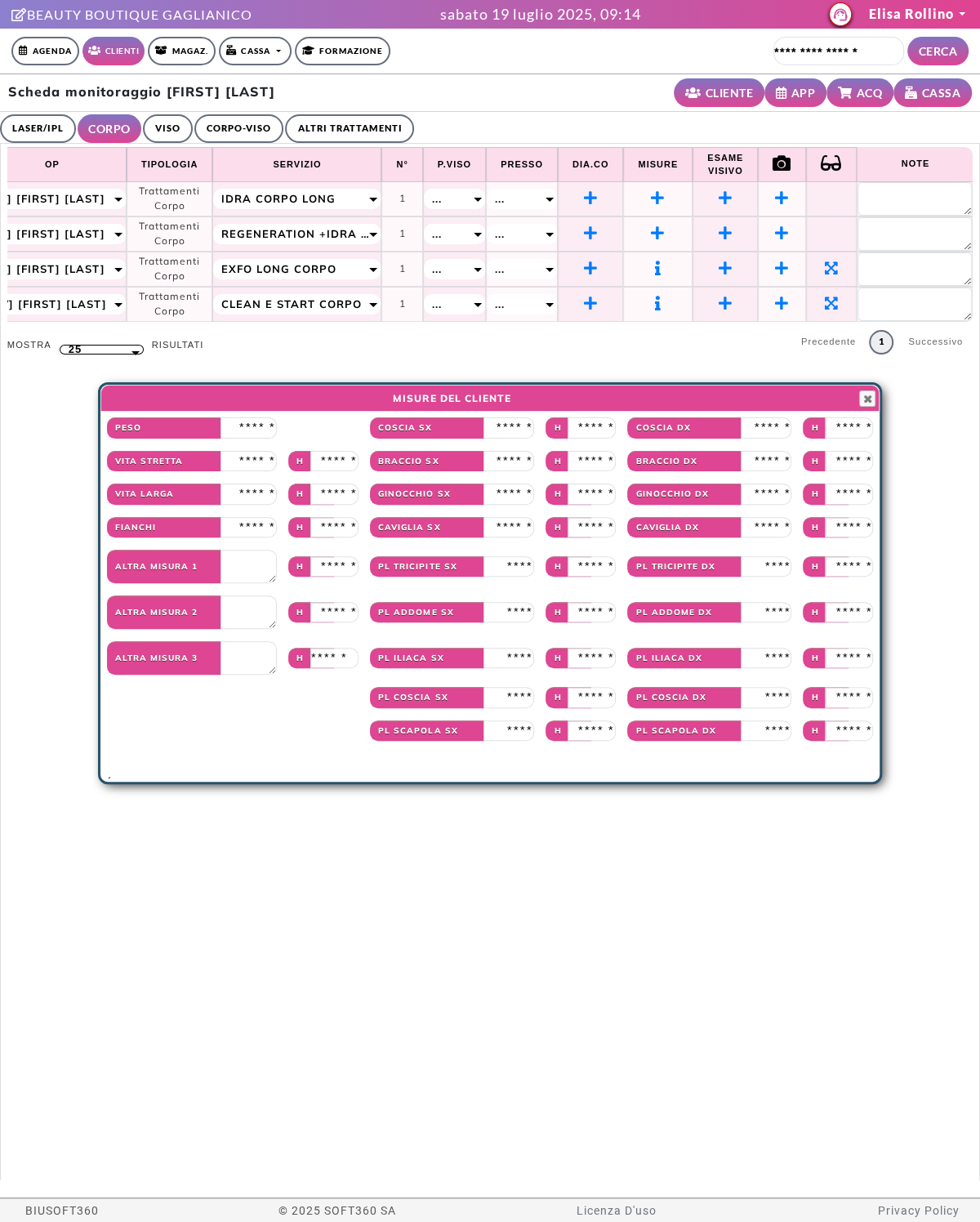 click on "Close" at bounding box center (867, 399) 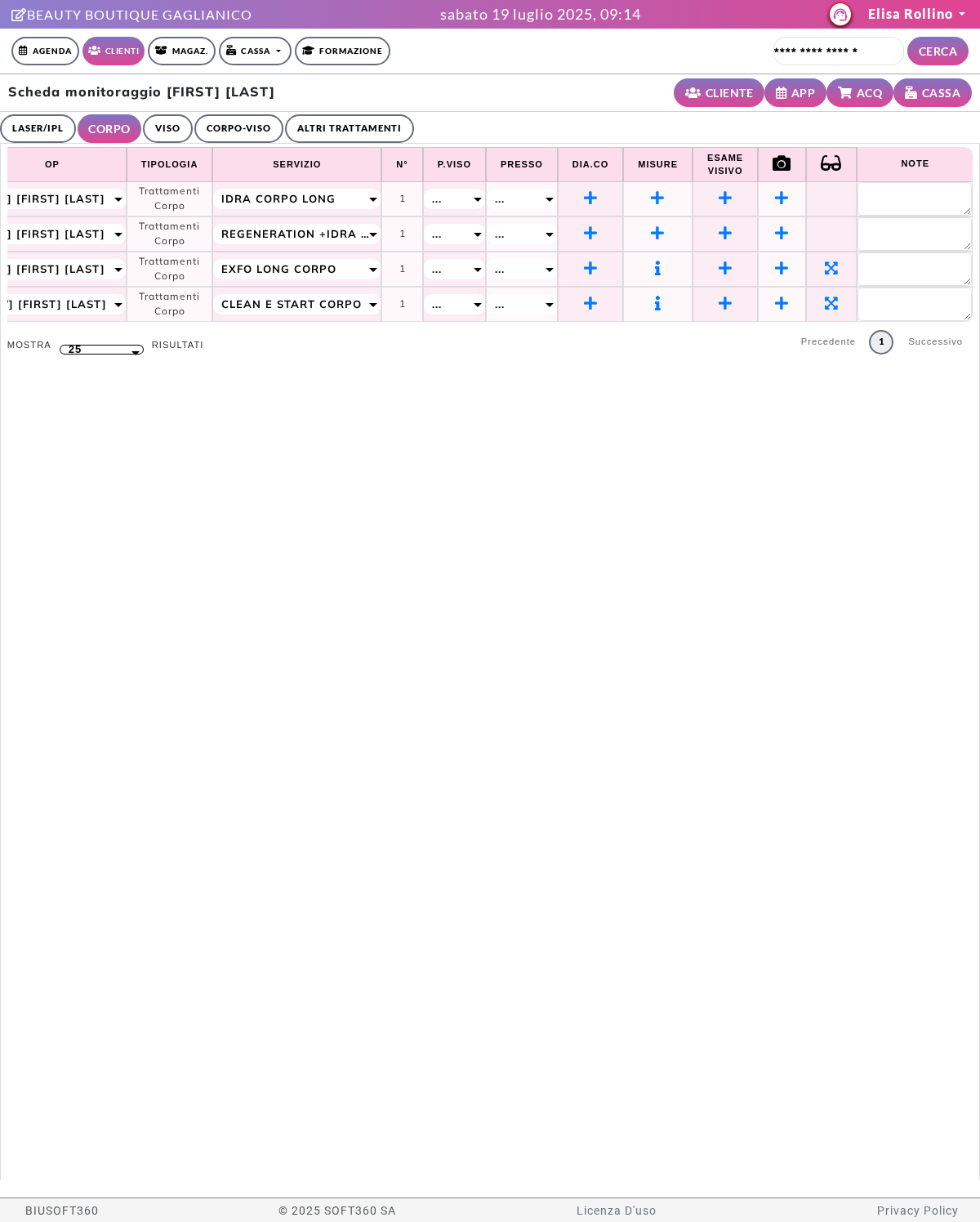 click at bounding box center [657, 304] 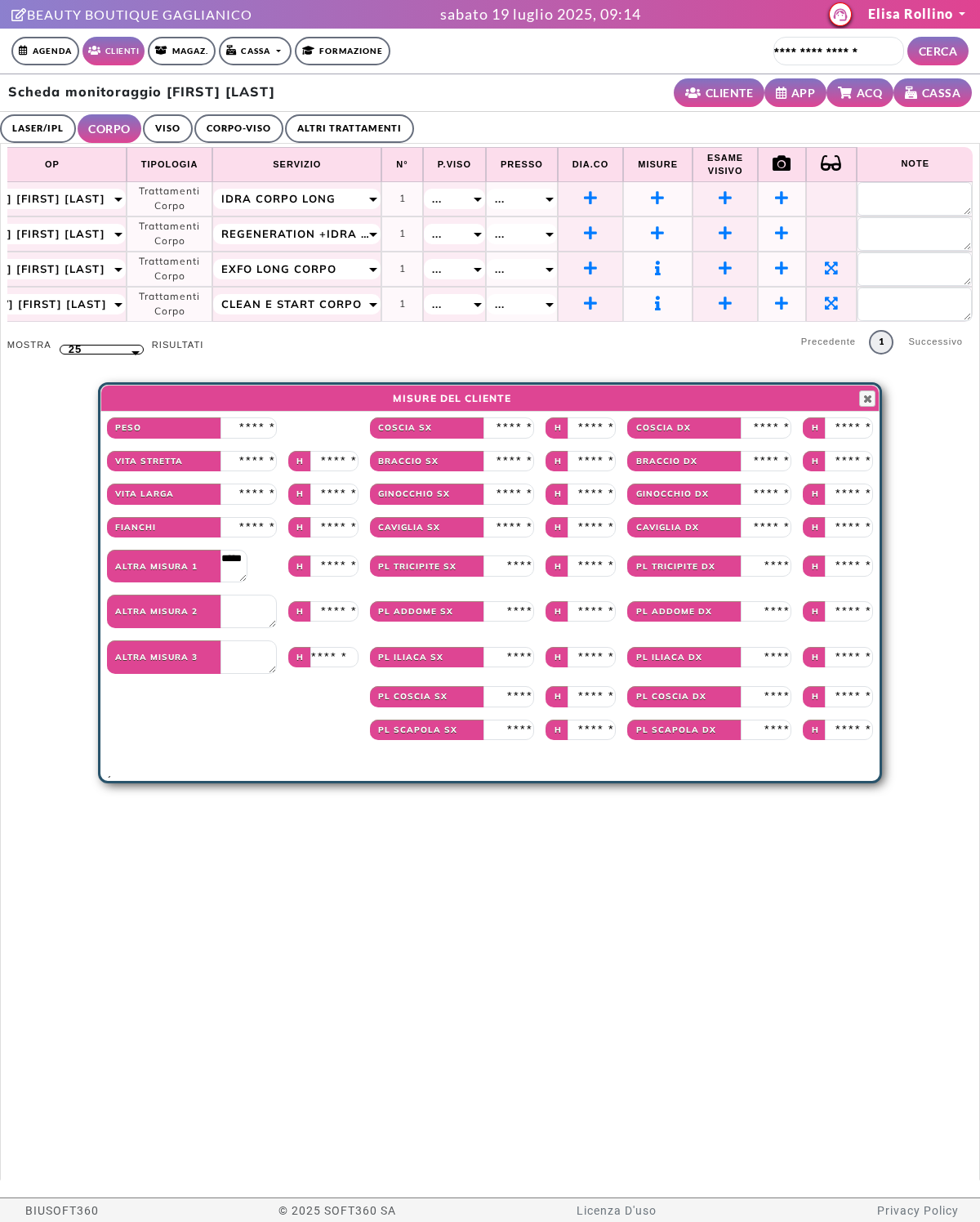 click at bounding box center (867, 399) 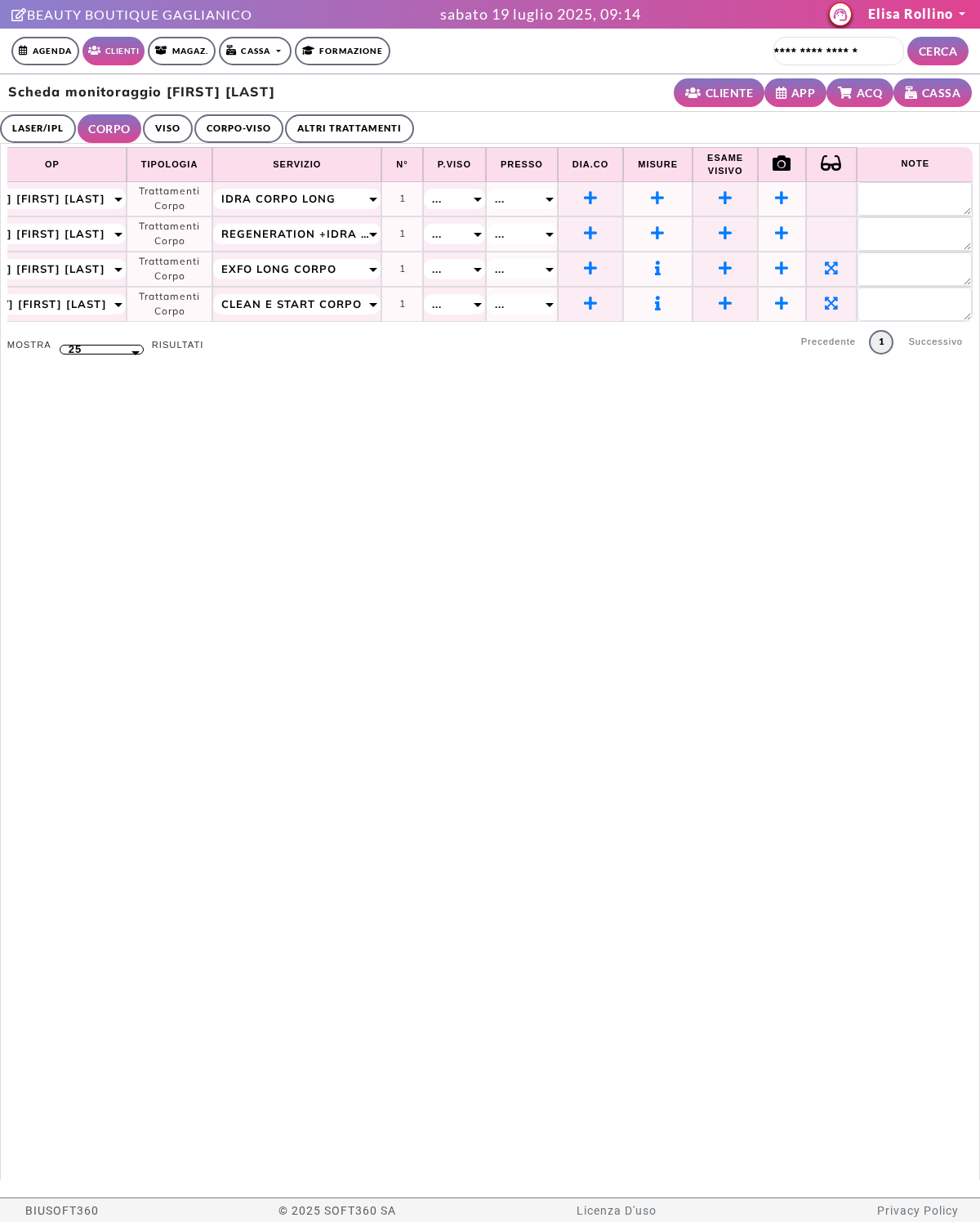 click at bounding box center [657, 269] 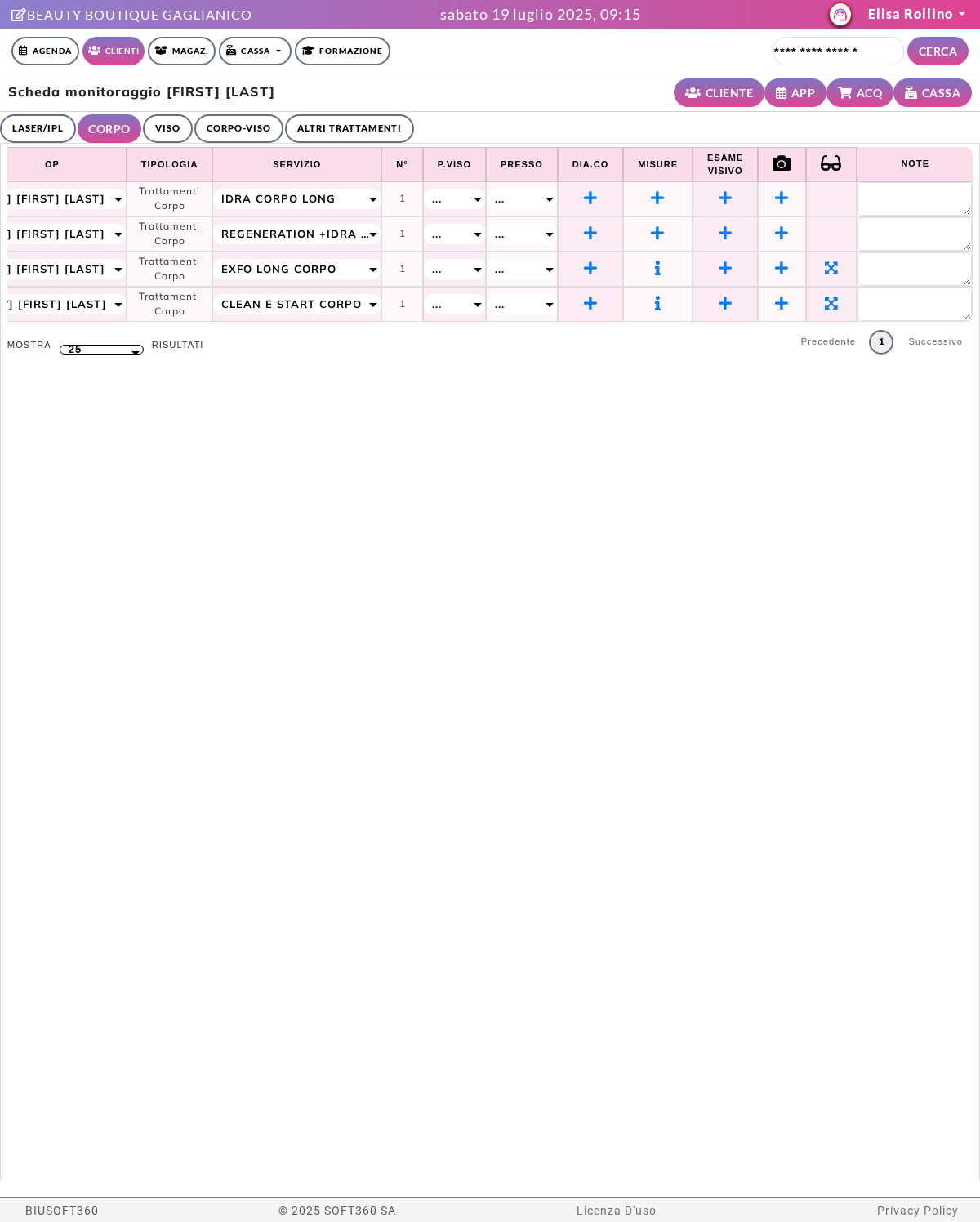 click at bounding box center (657, 269) 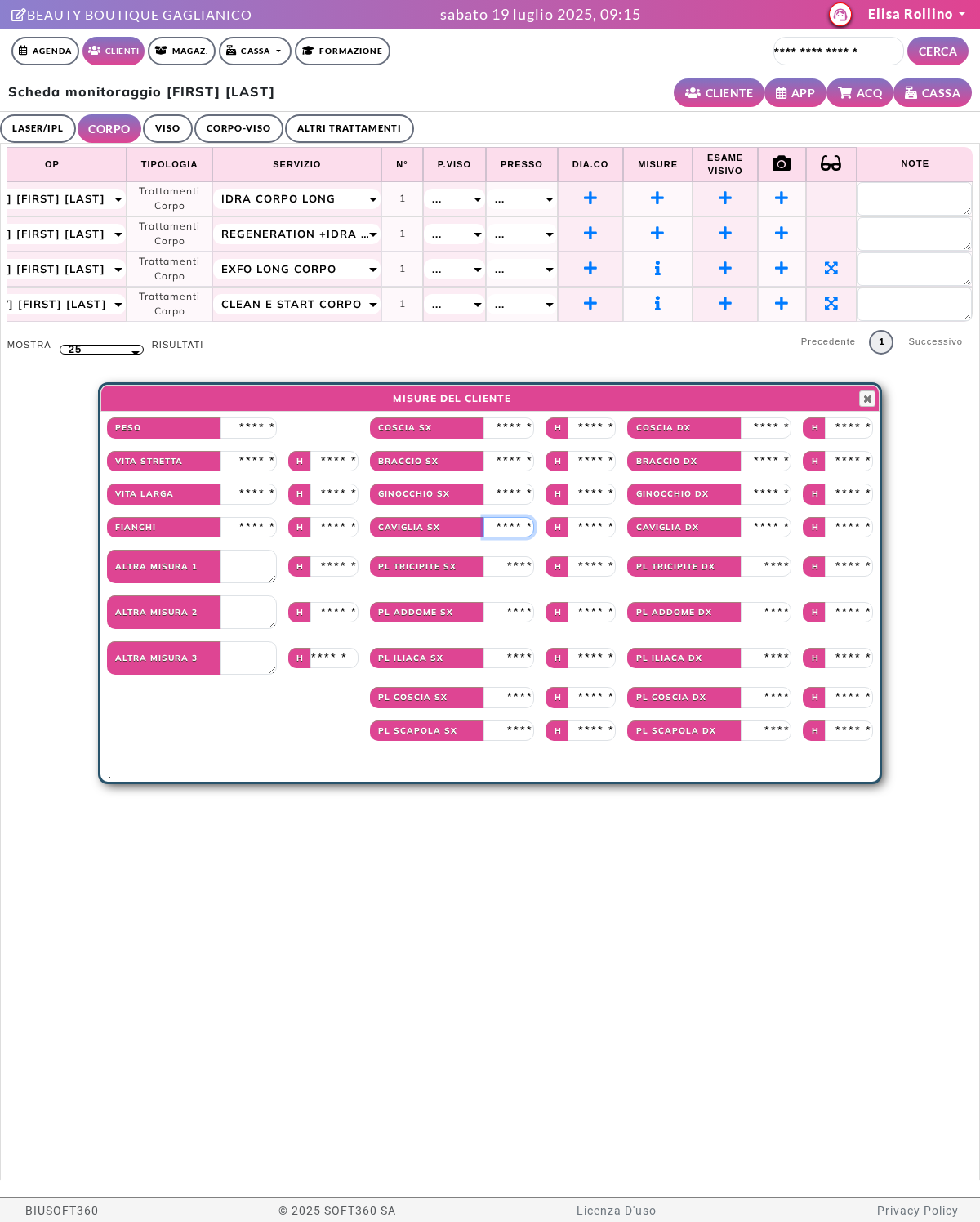 click at bounding box center (509, 528) 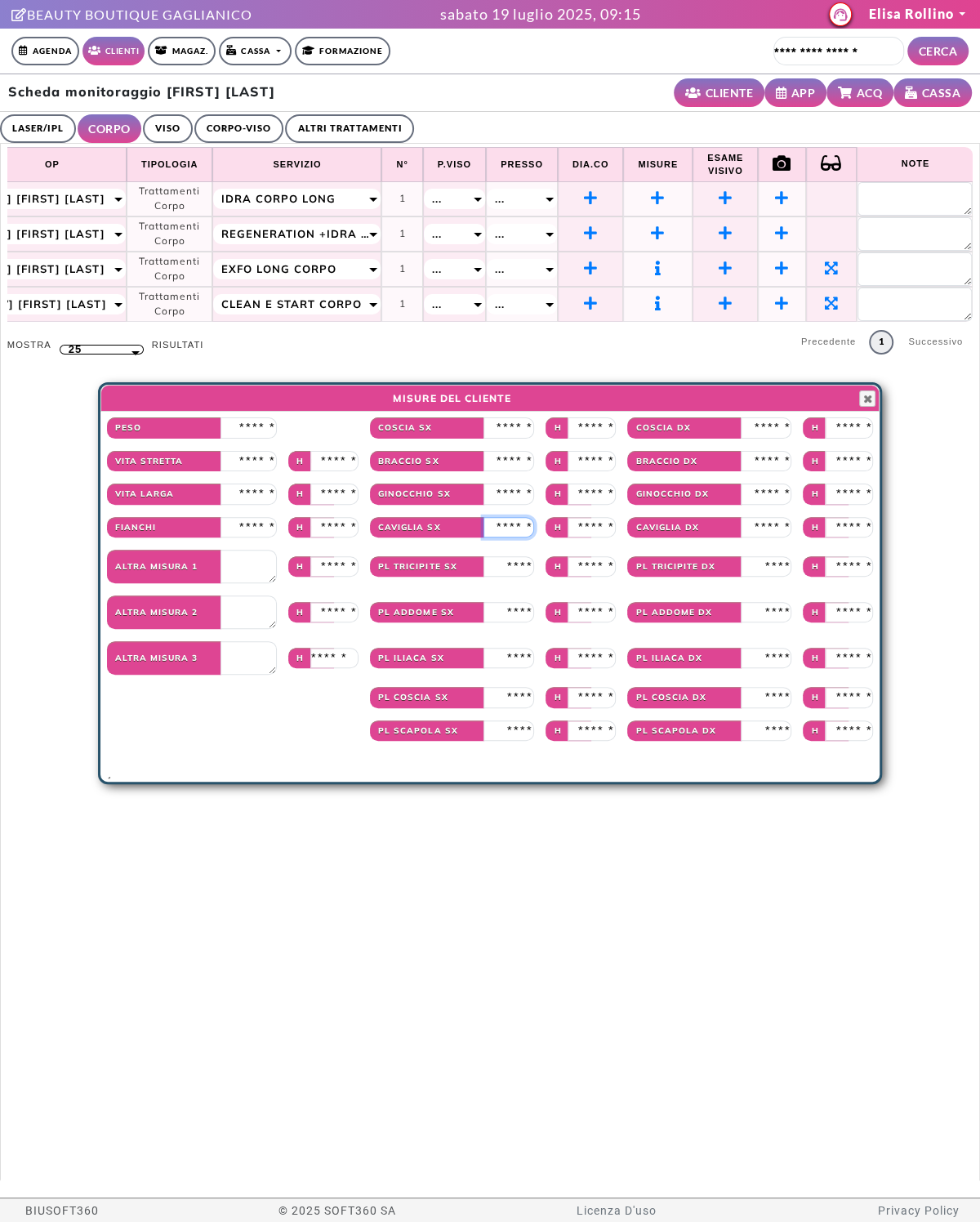 type on "**" 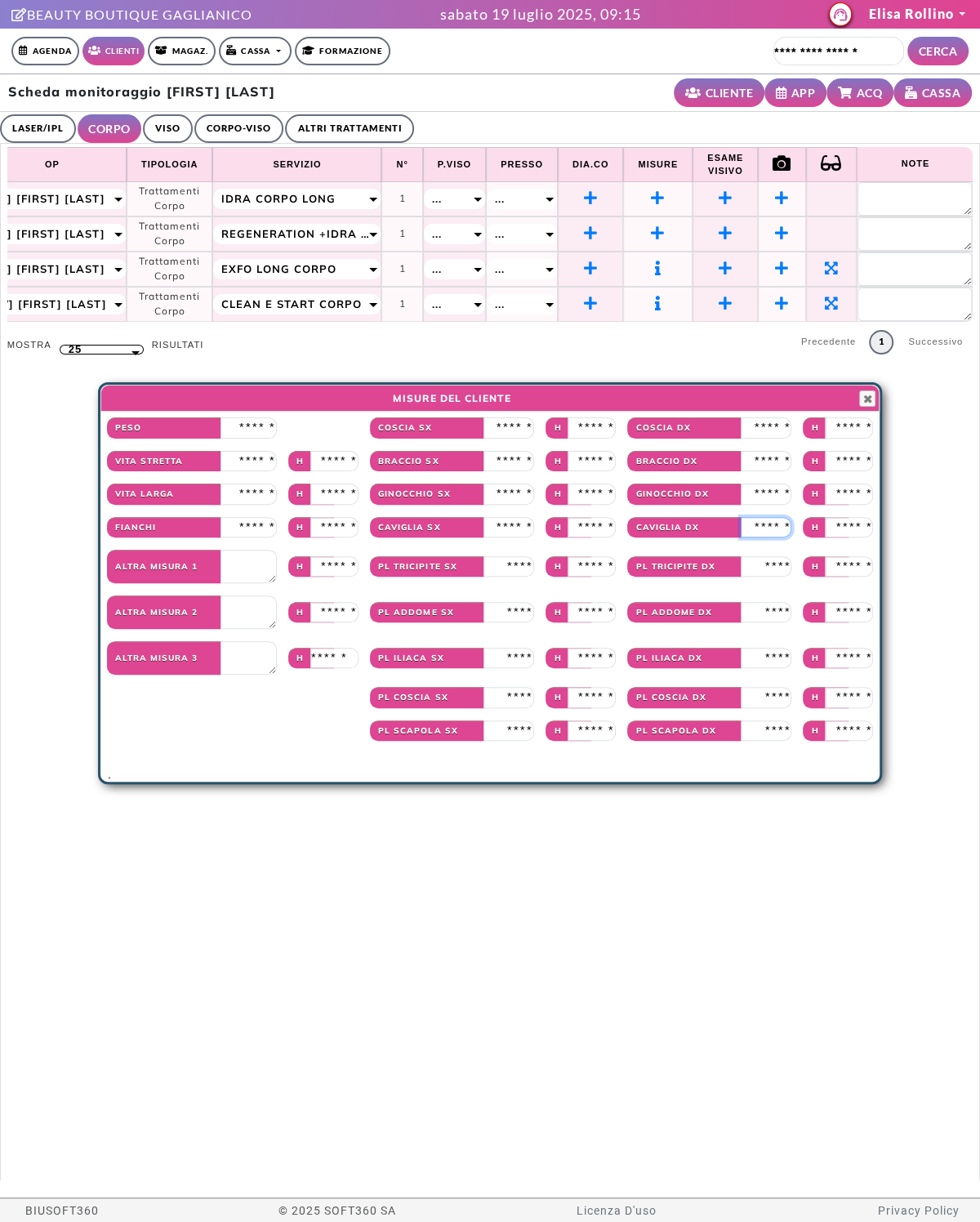 click at bounding box center (766, 528) 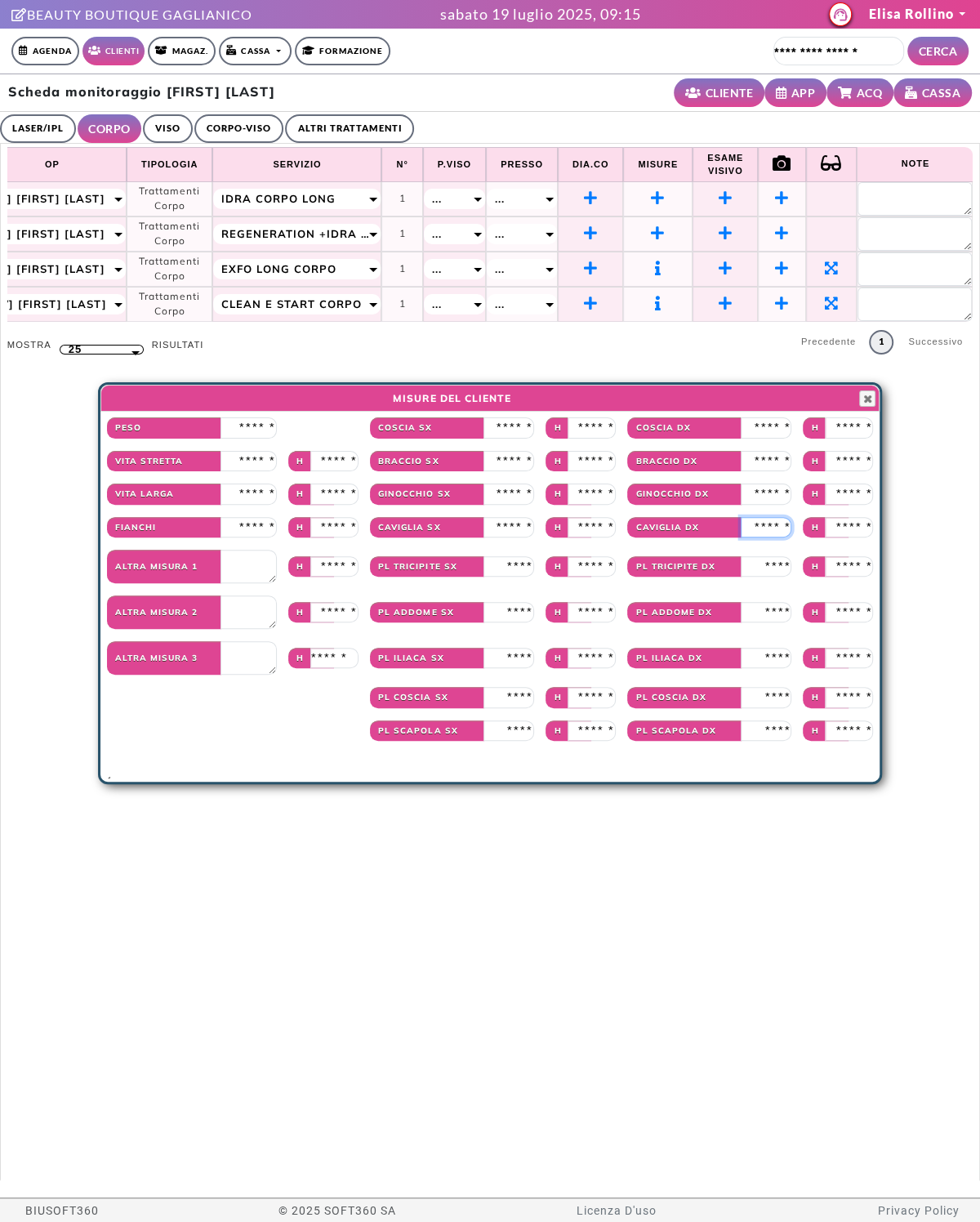 type on "**" 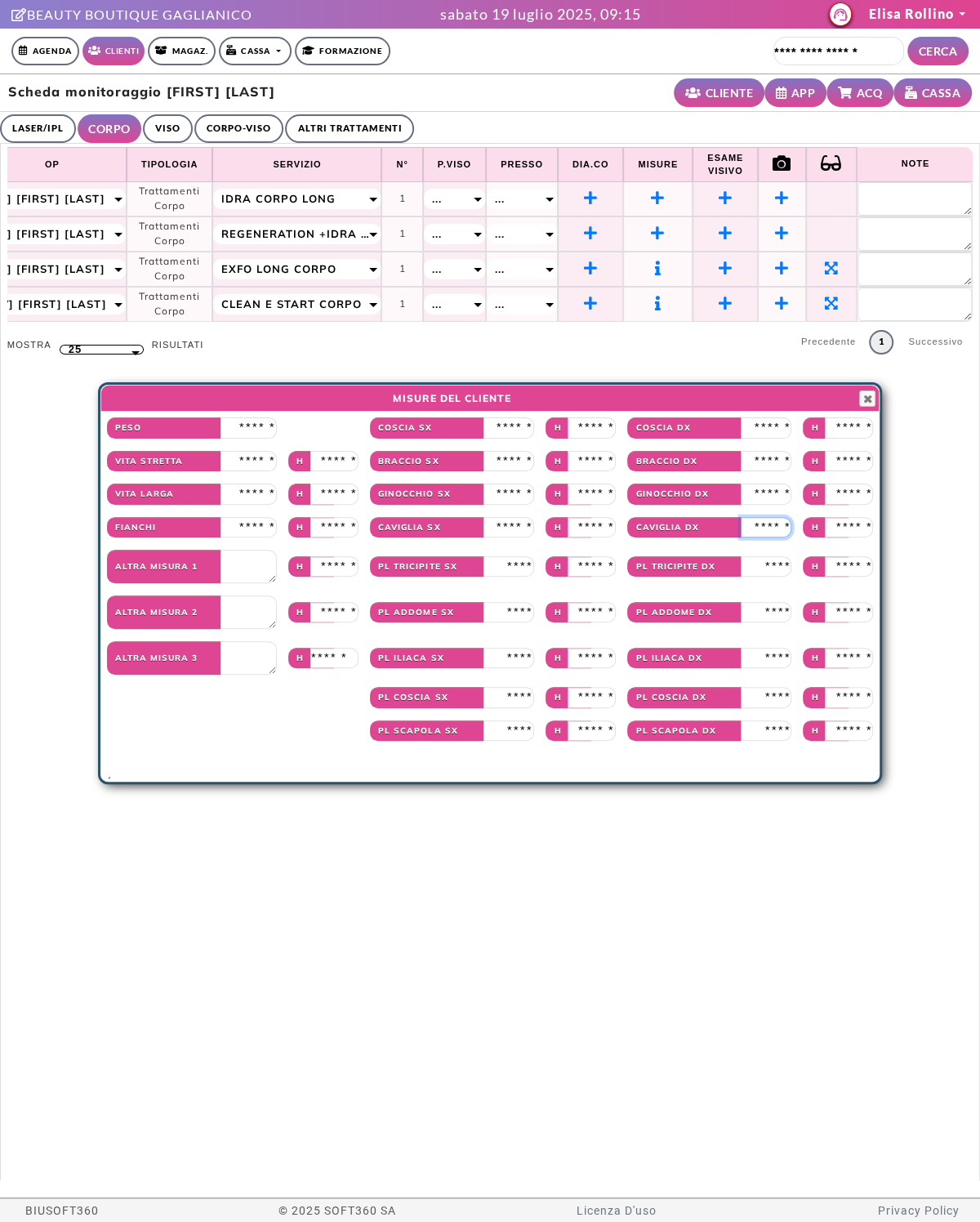 type on "****" 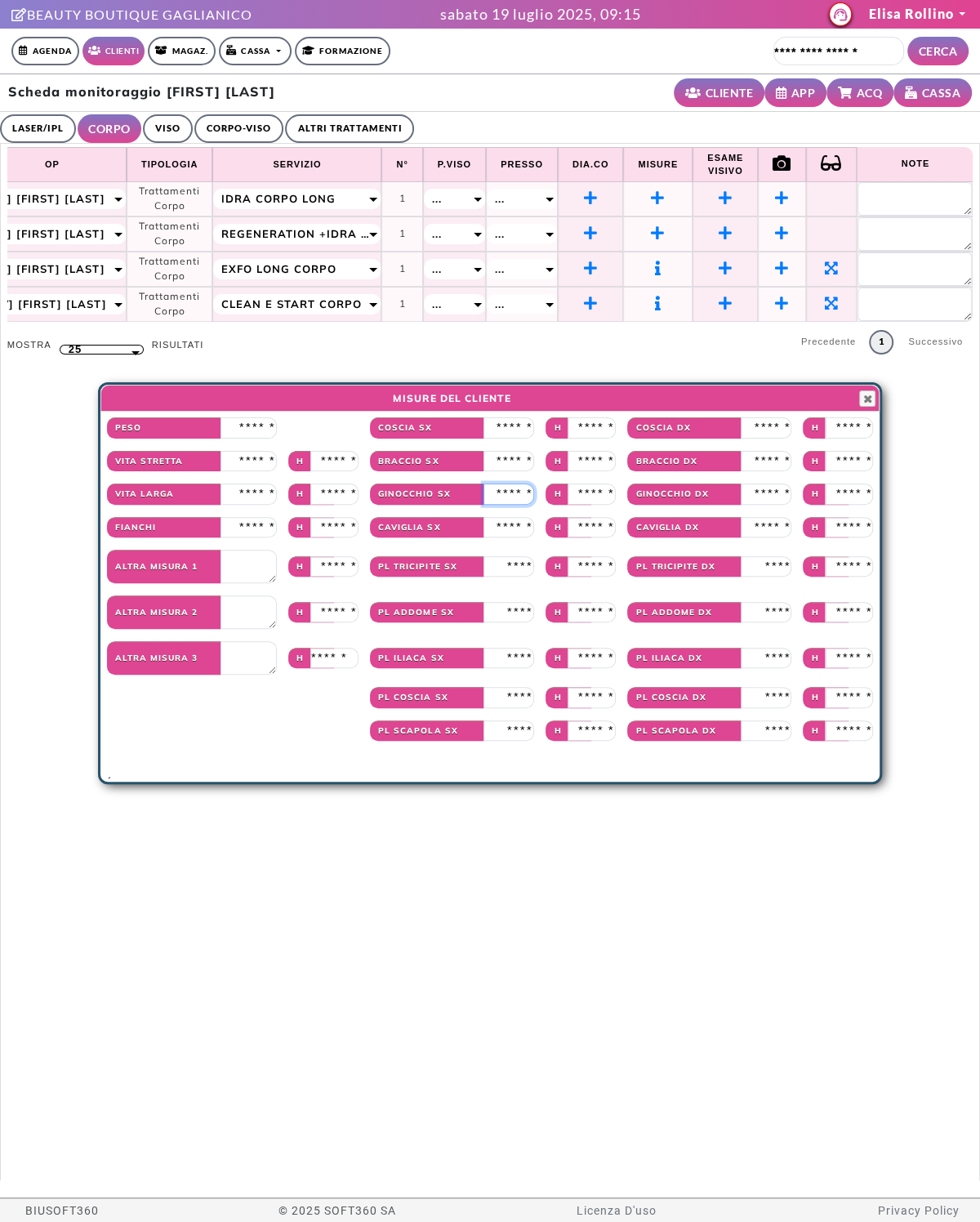 click at bounding box center (509, 494) 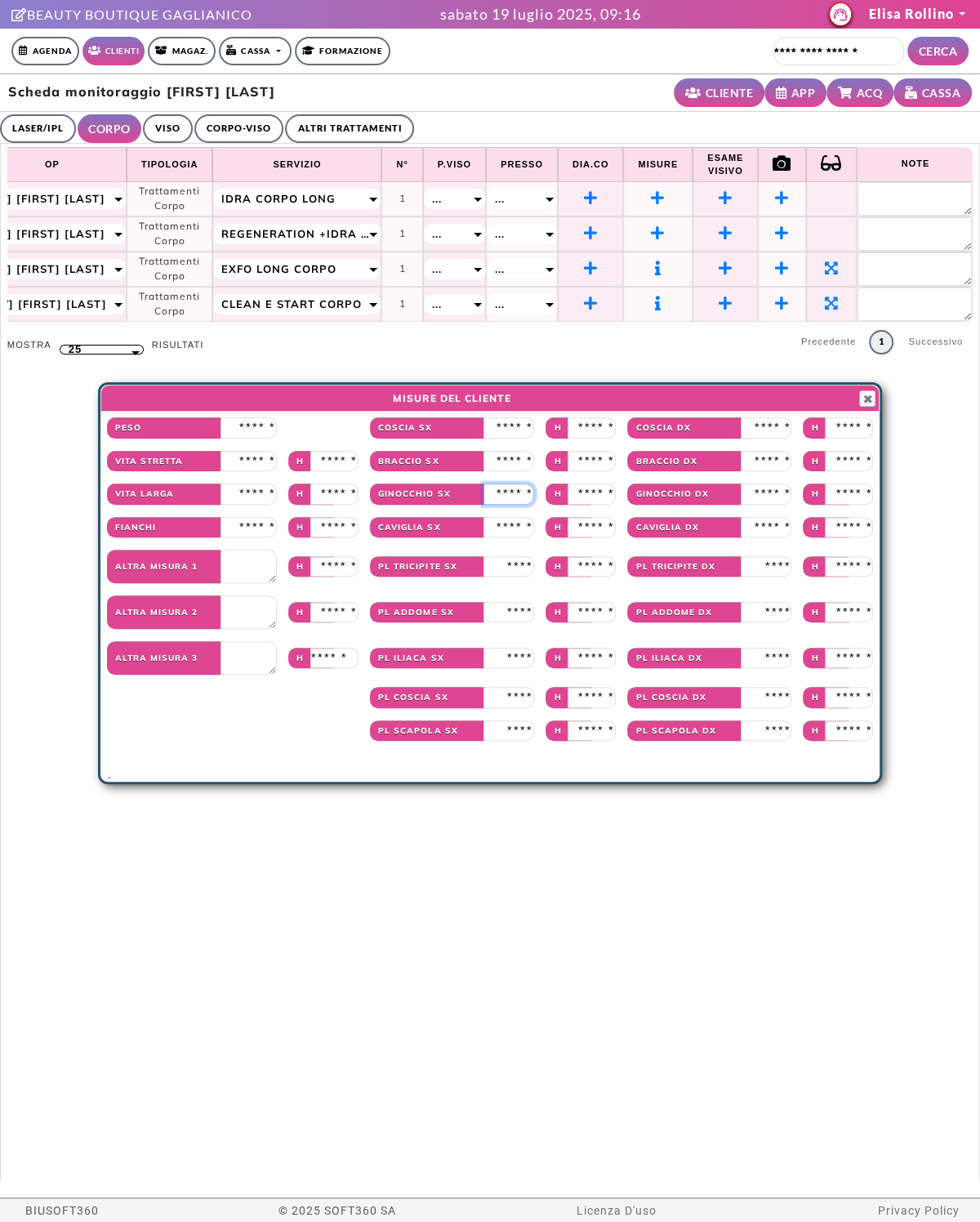 type on "****" 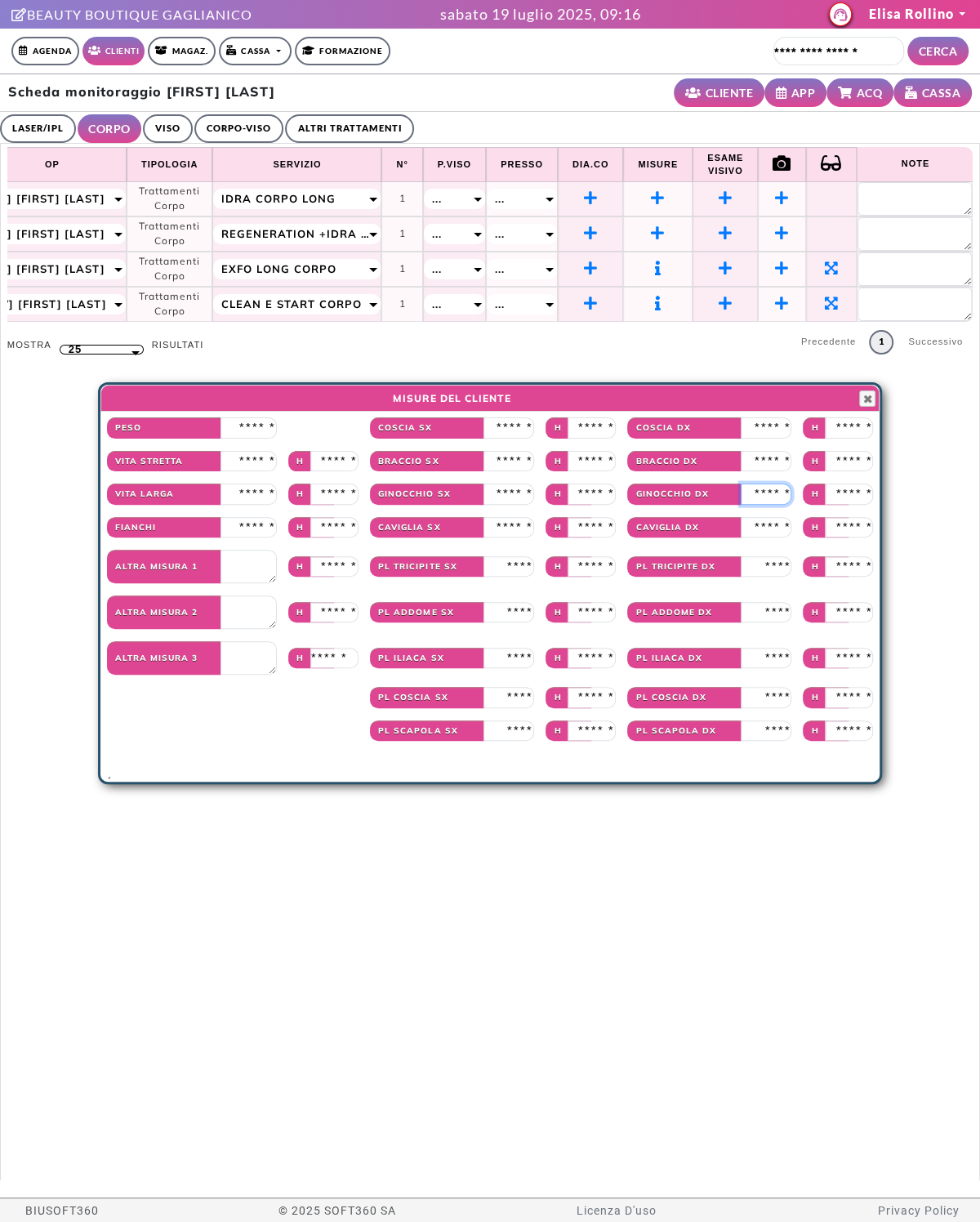click at bounding box center [766, 494] 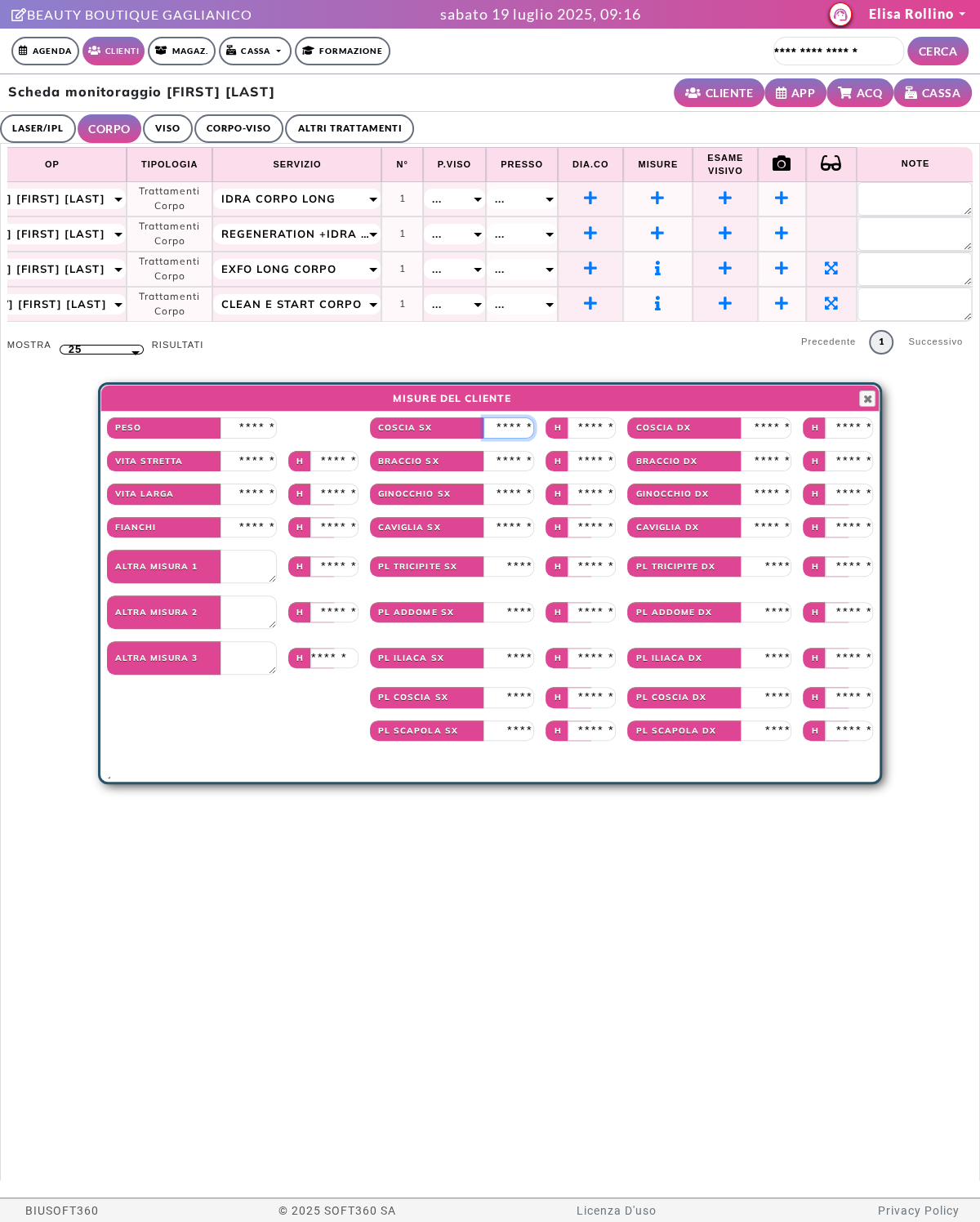 click at bounding box center (509, 428) 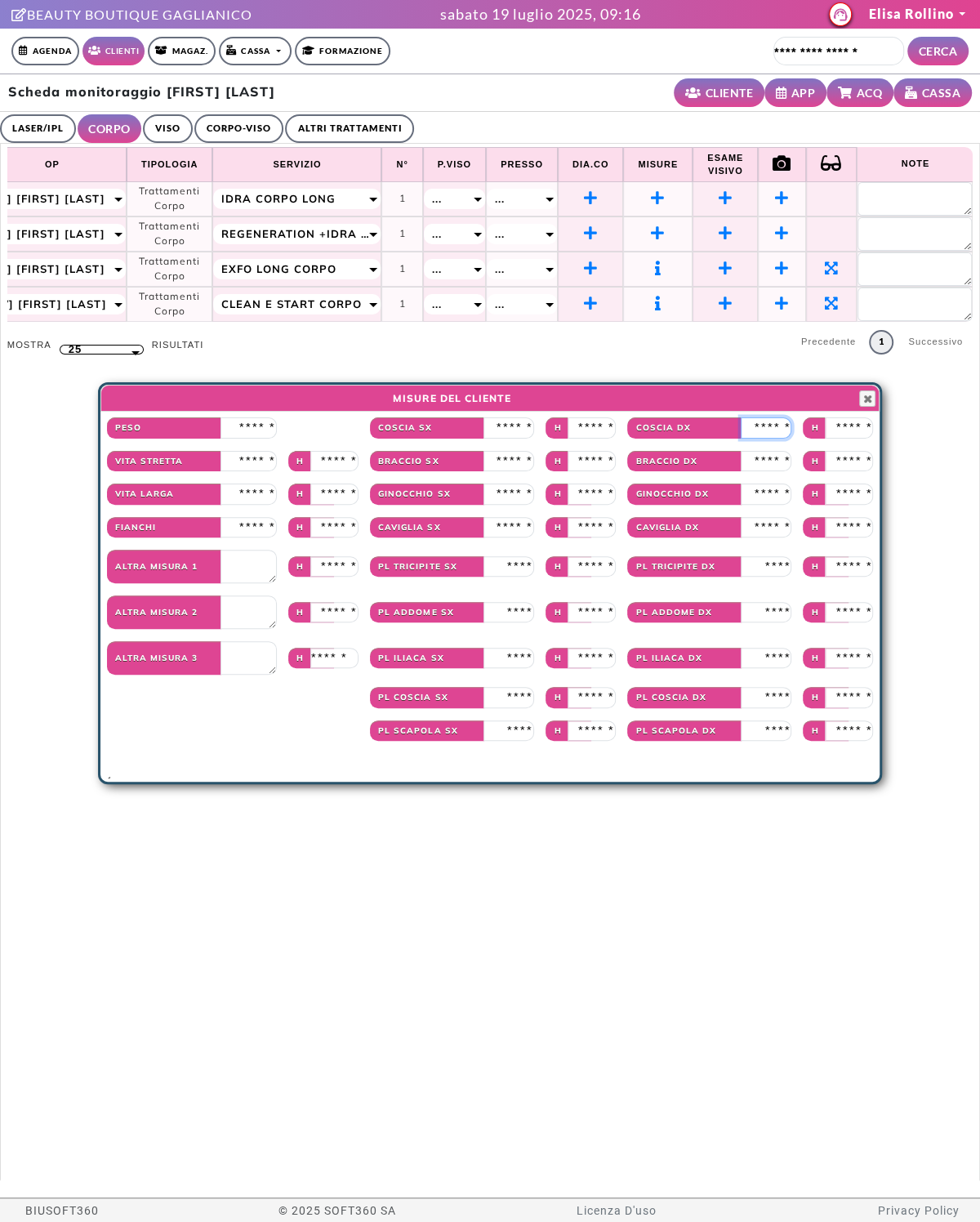 click at bounding box center [766, 428] 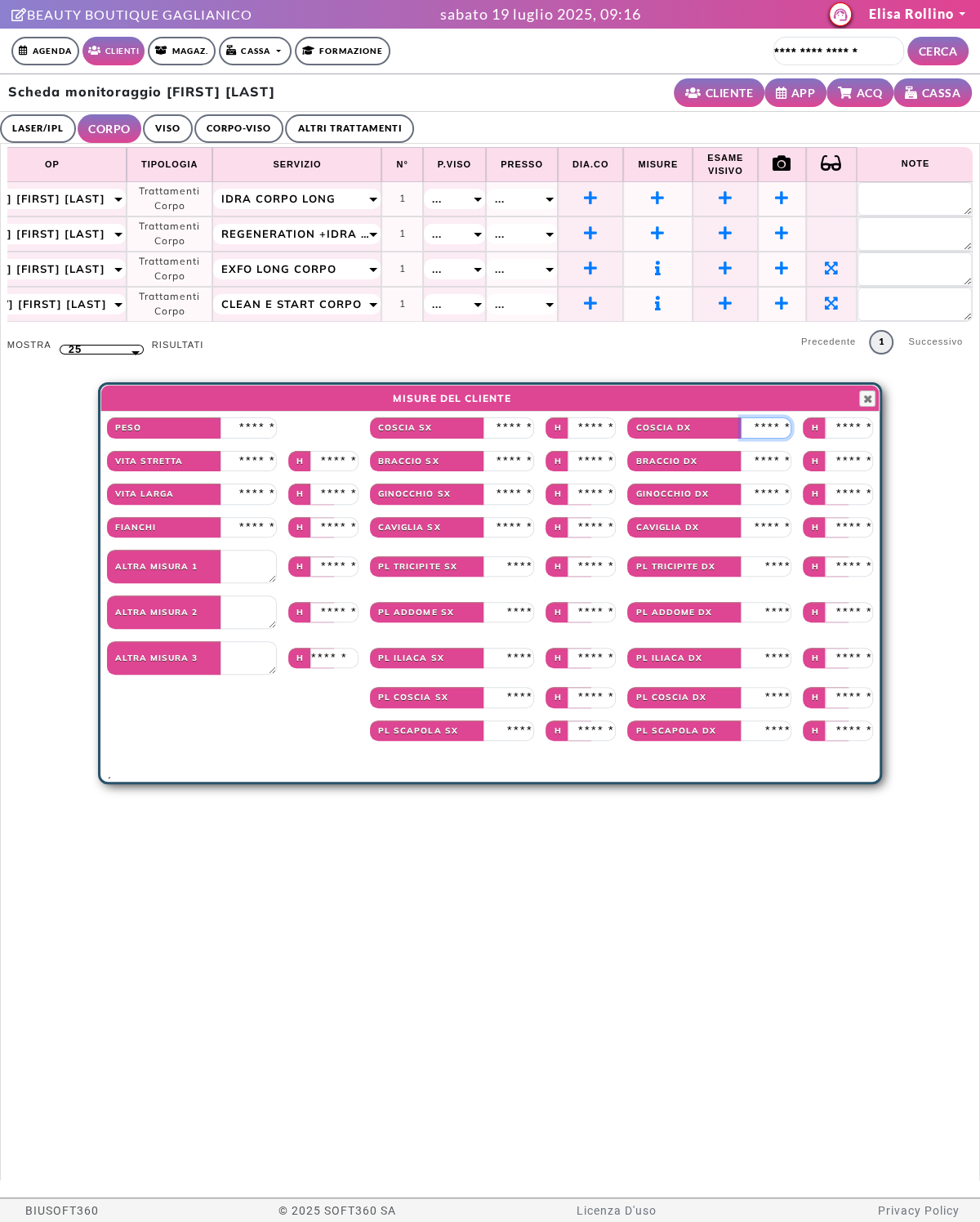 type on "****" 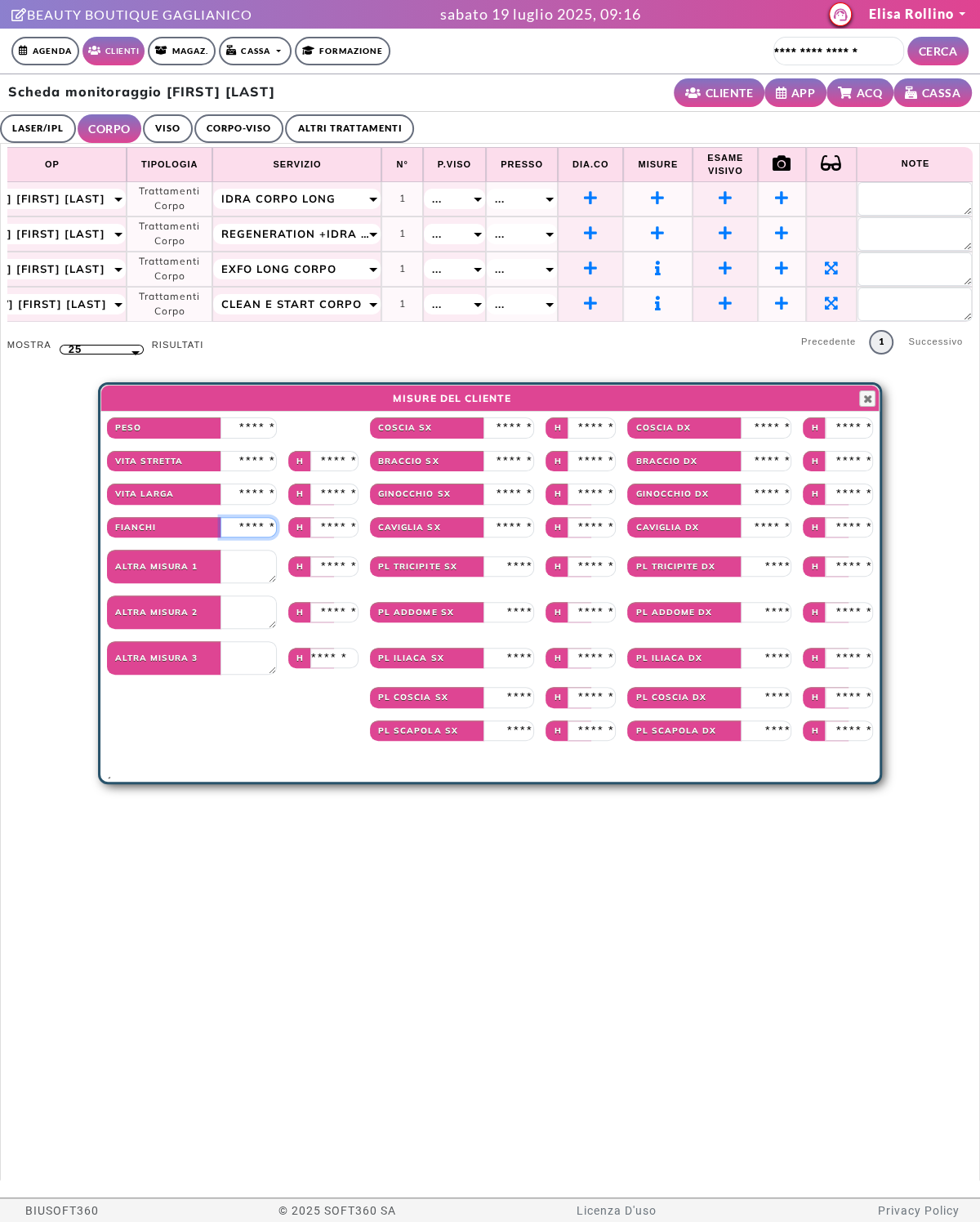 click at bounding box center (248, 528) 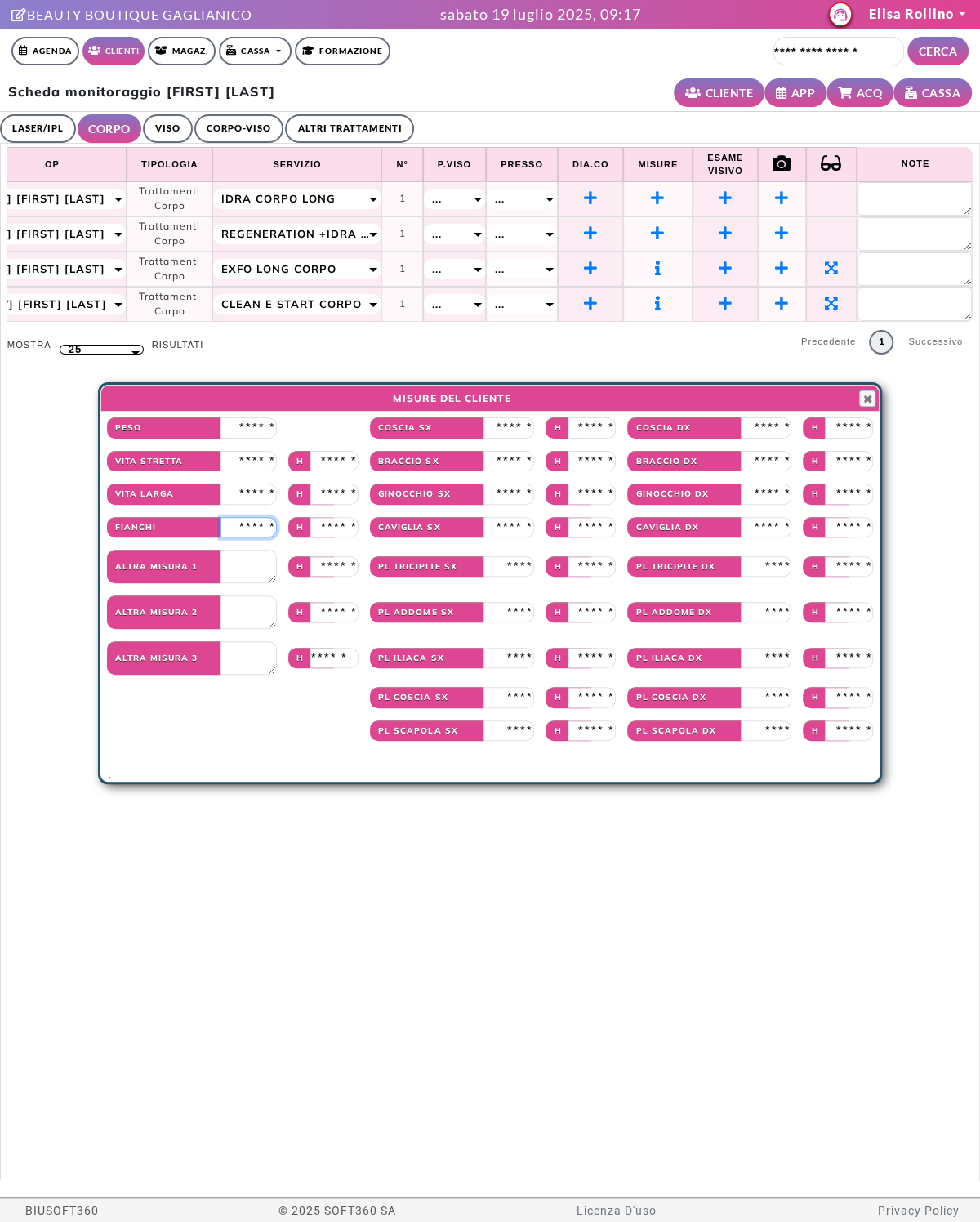 type on "***" 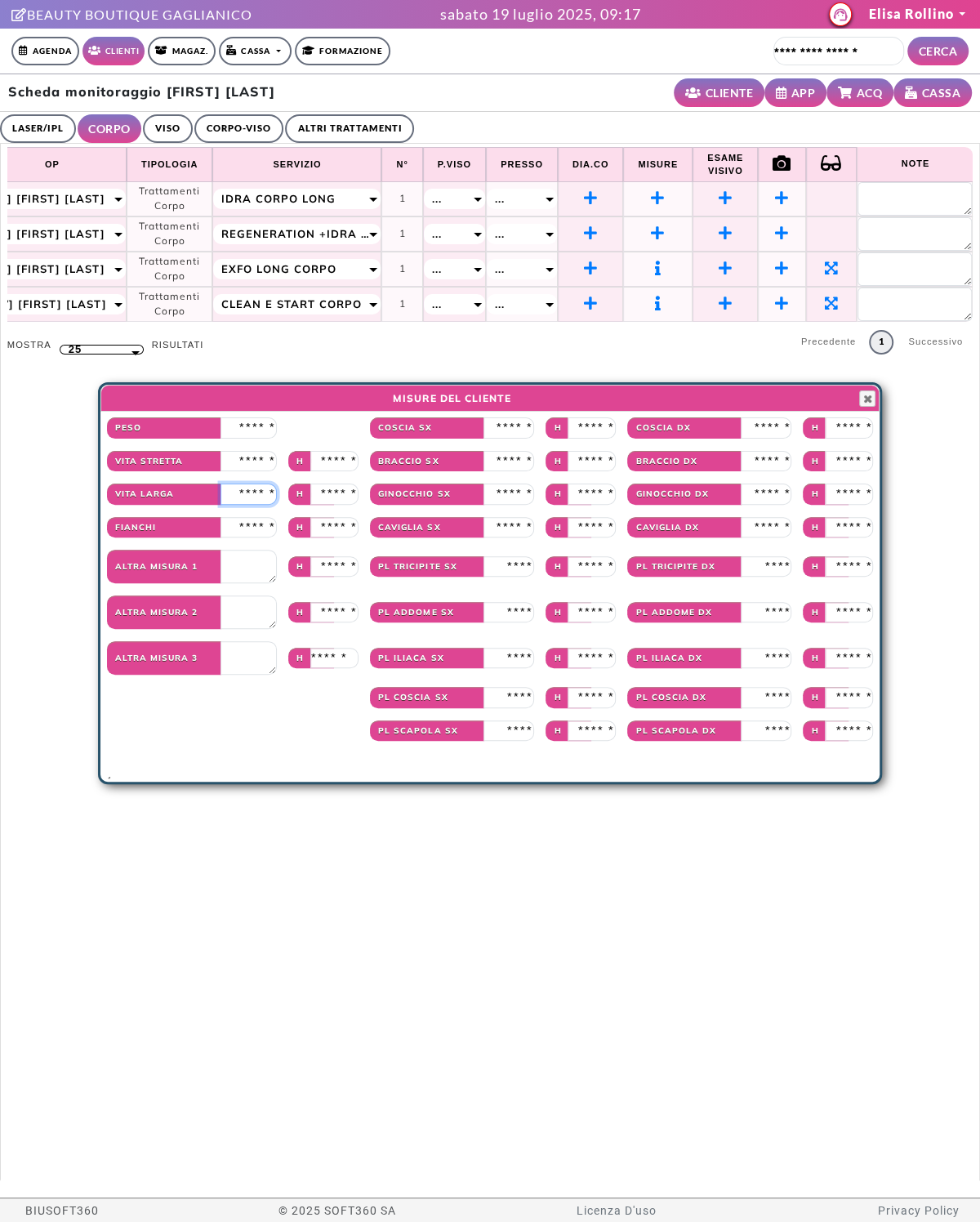 click at bounding box center [248, 494] 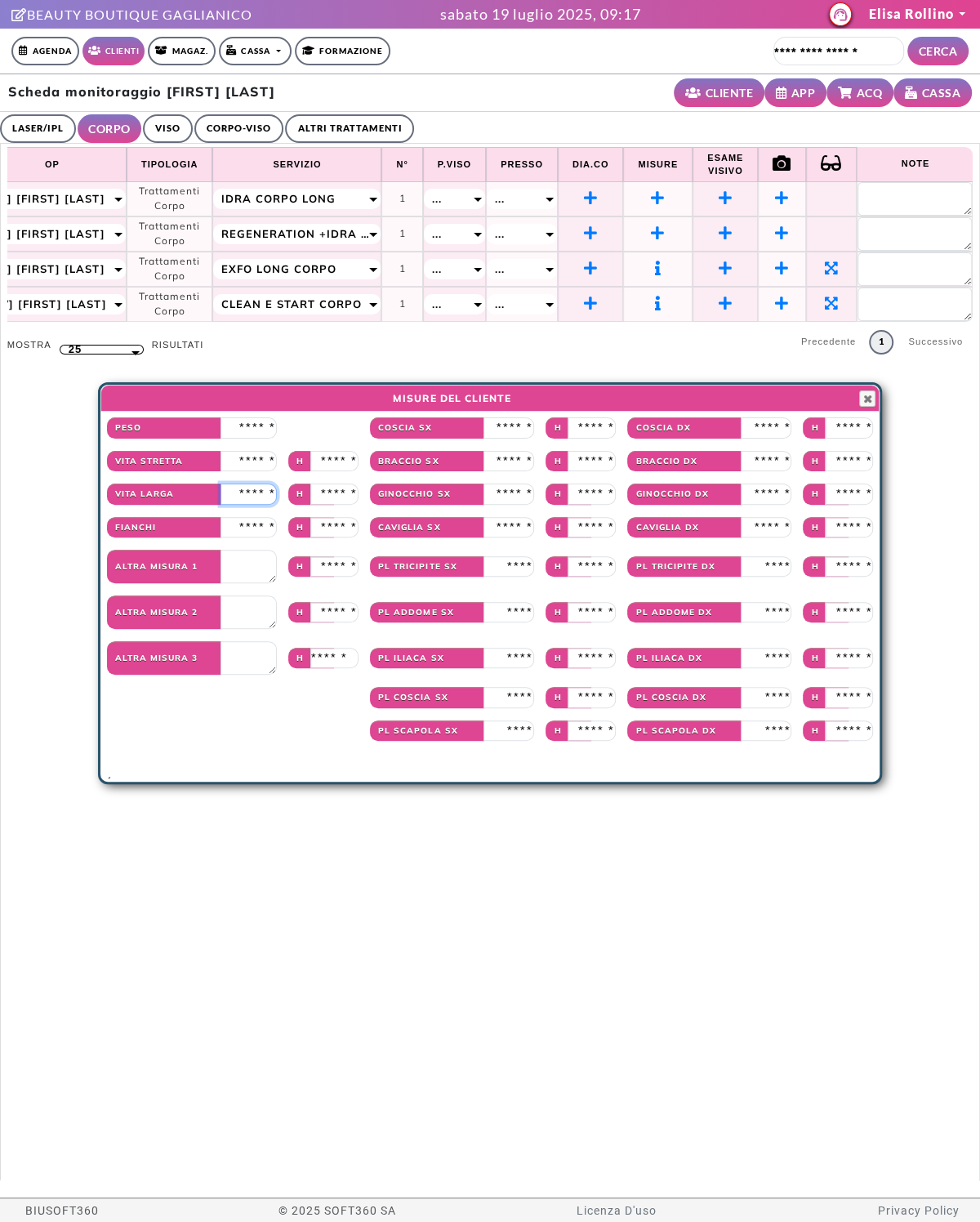type on "****" 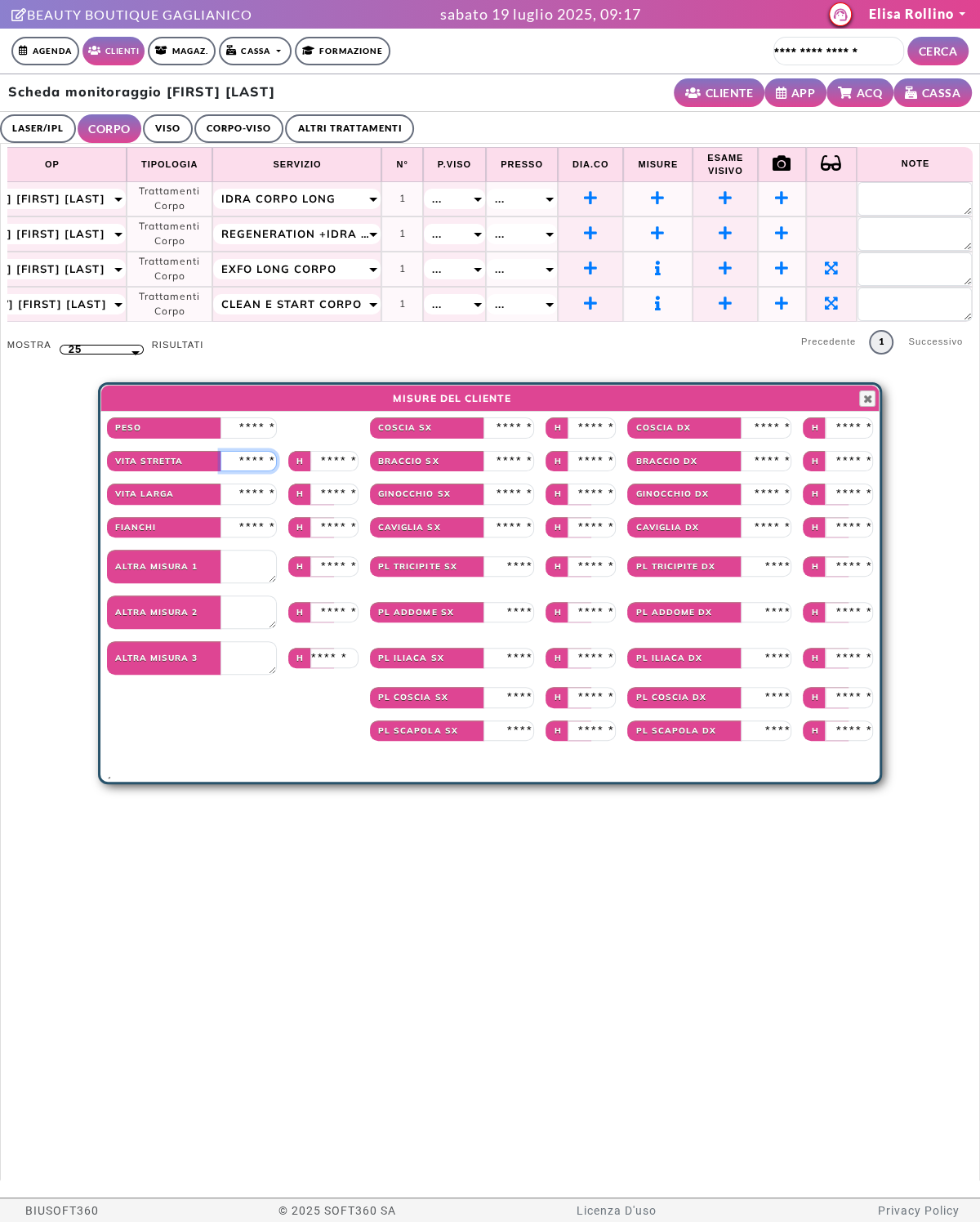 click at bounding box center (248, 462) 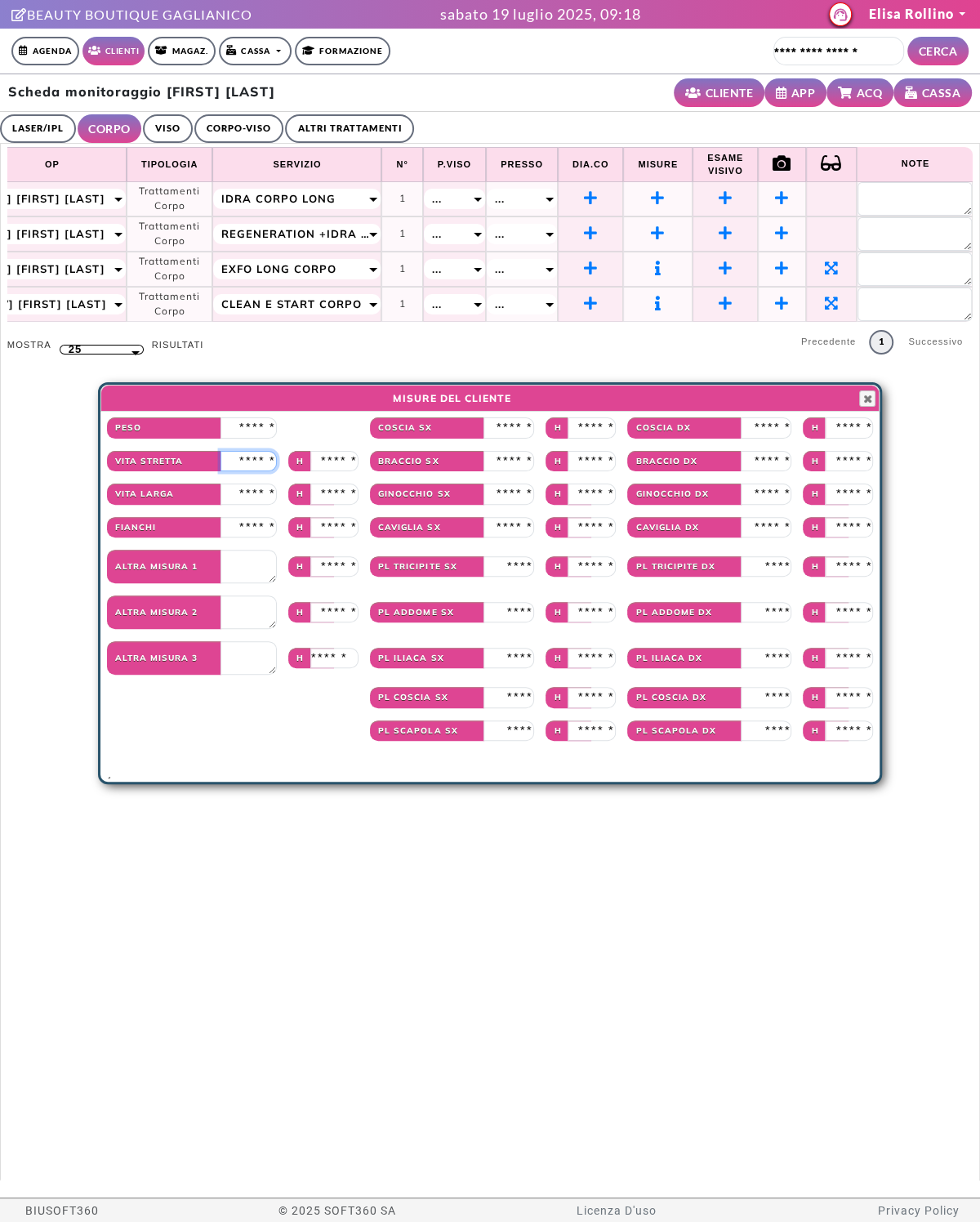 type on "**" 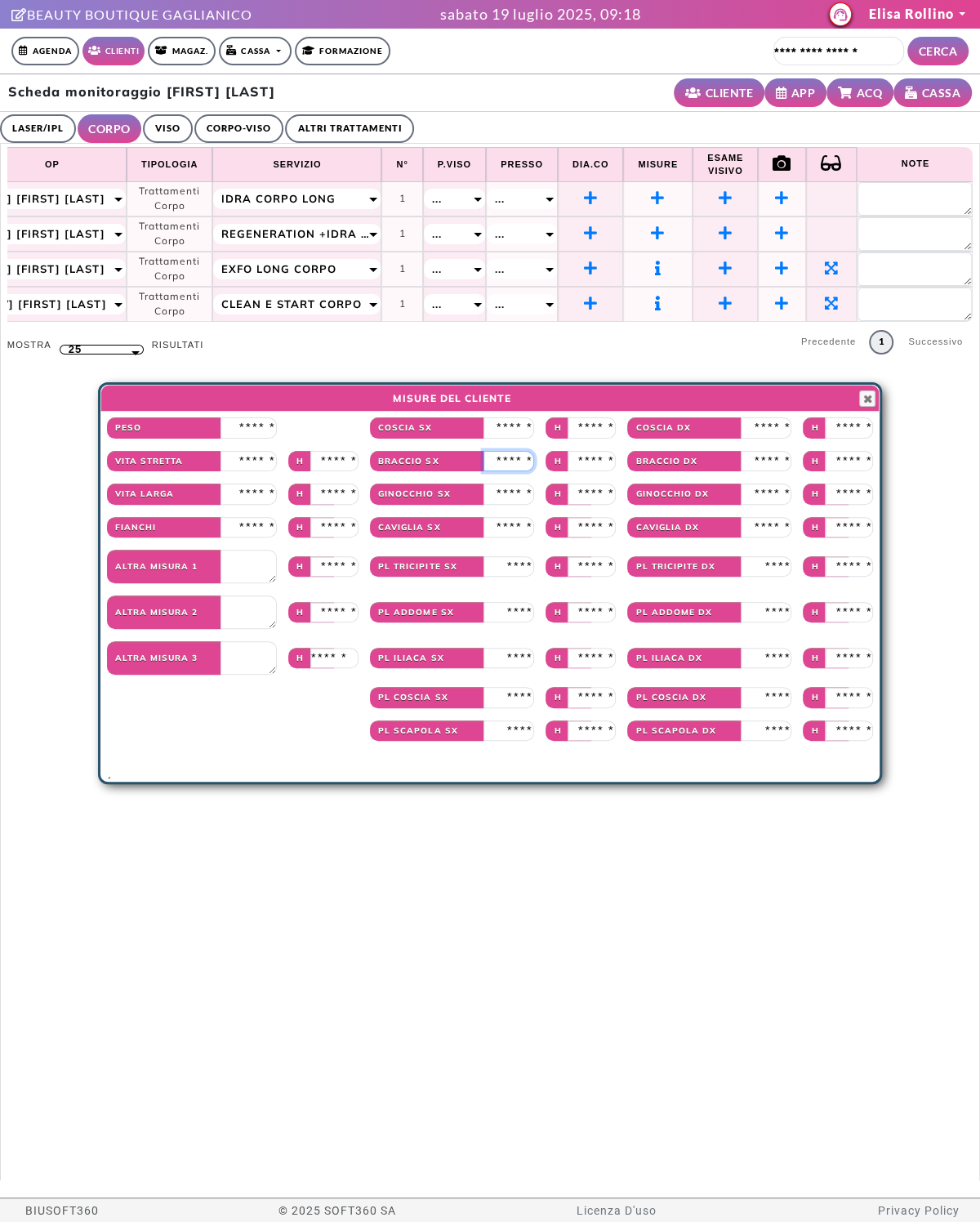 click at bounding box center (509, 462) 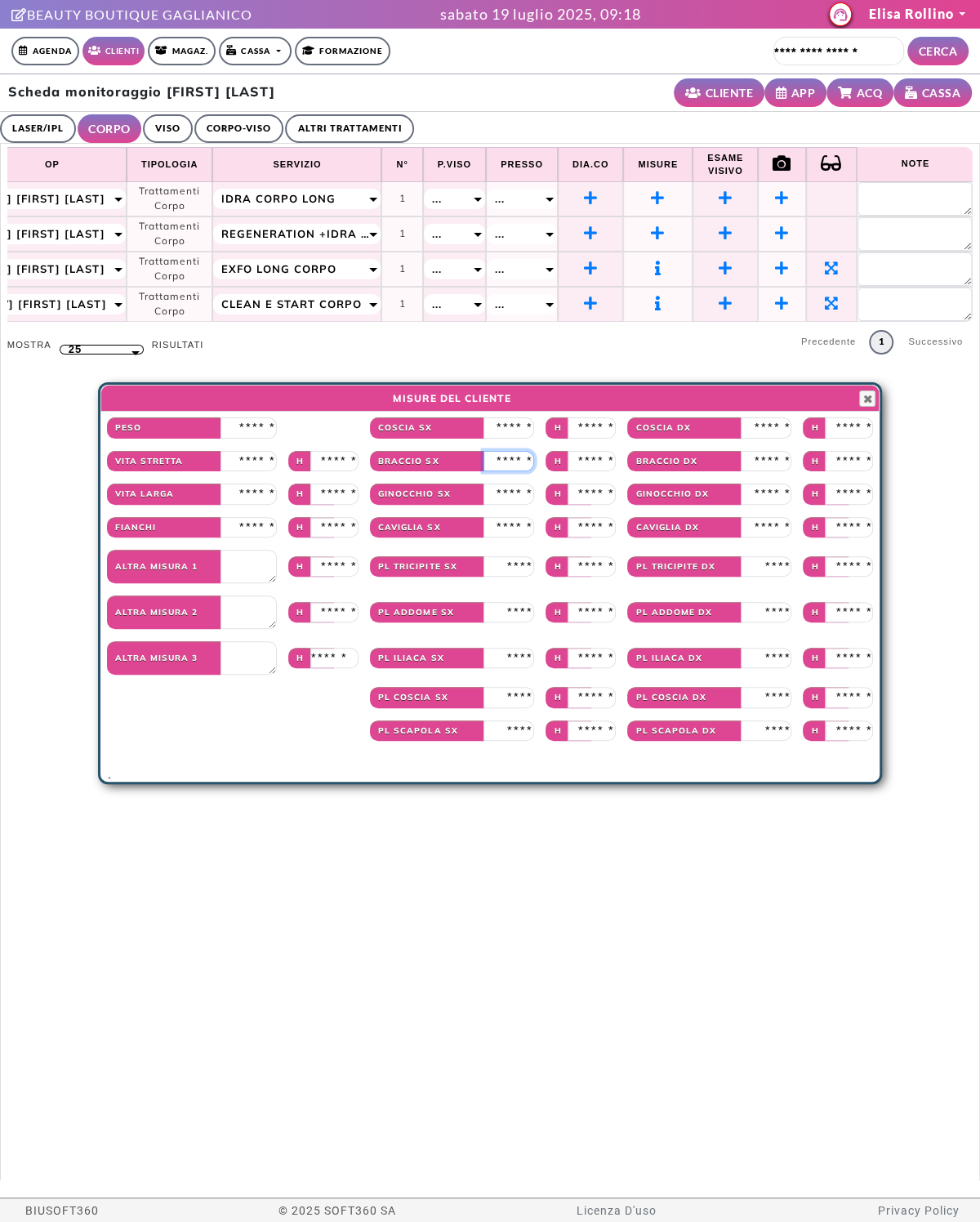type on "**" 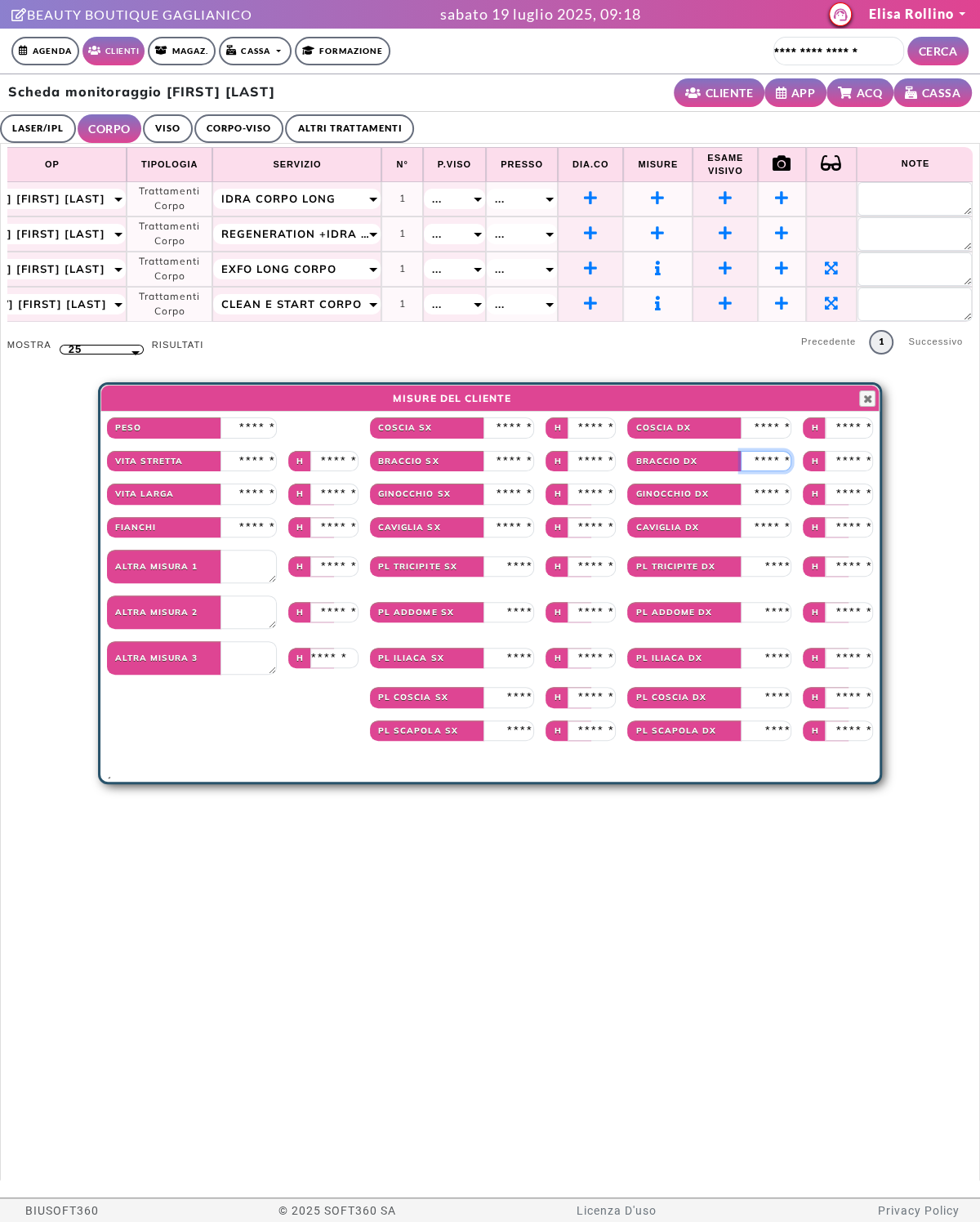 click at bounding box center (766, 462) 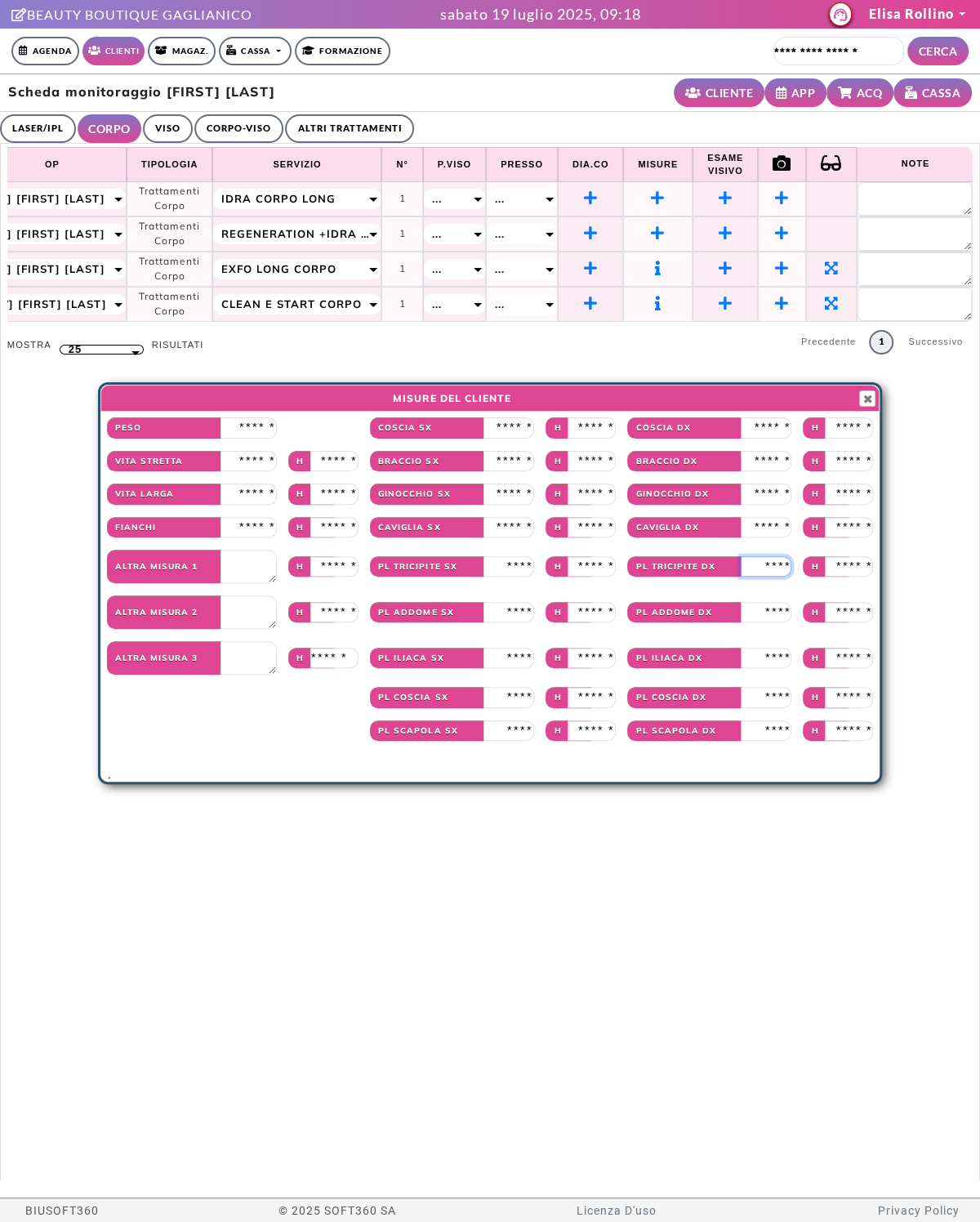 click at bounding box center [766, 567] 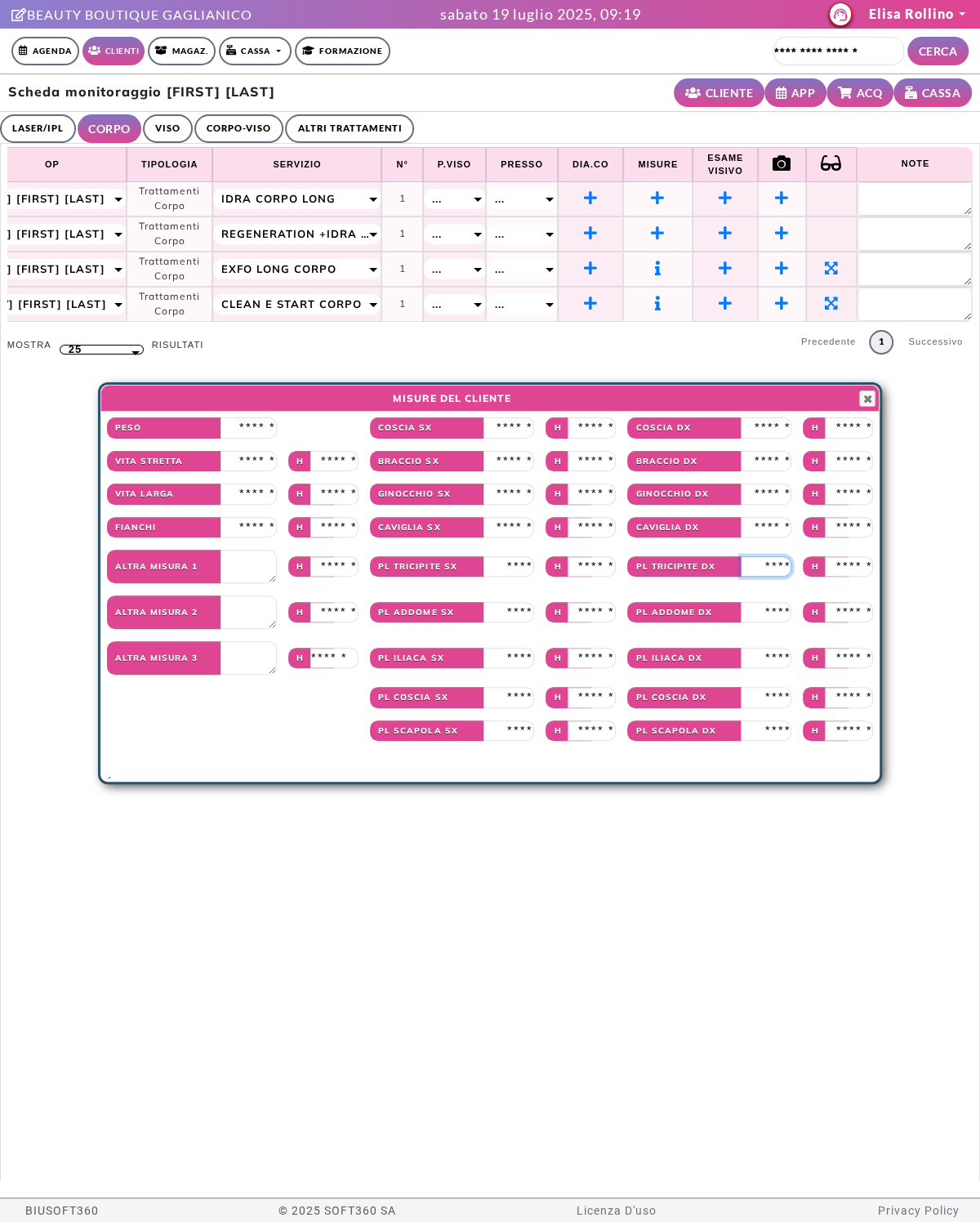 type on "**" 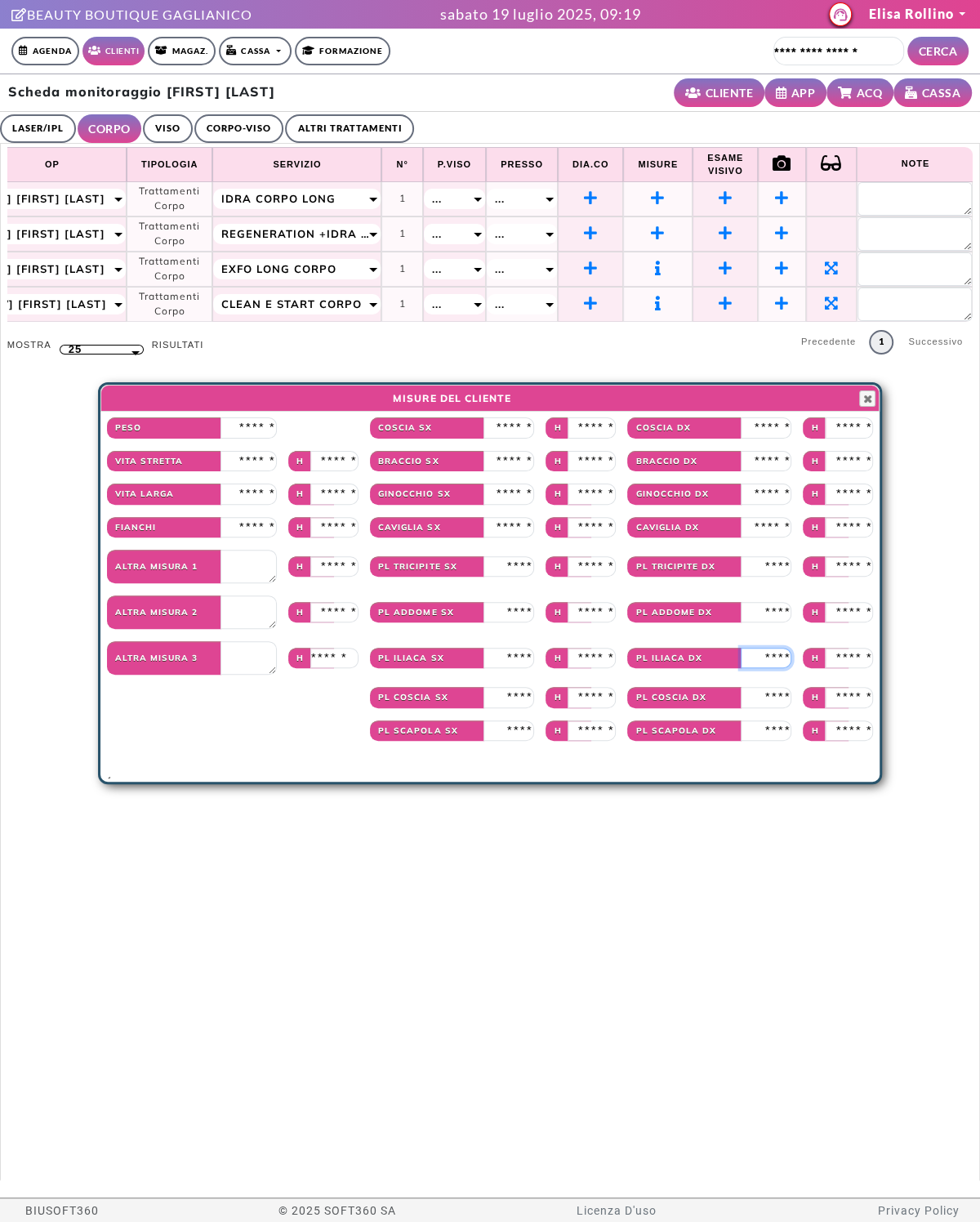 click at bounding box center [766, 658] 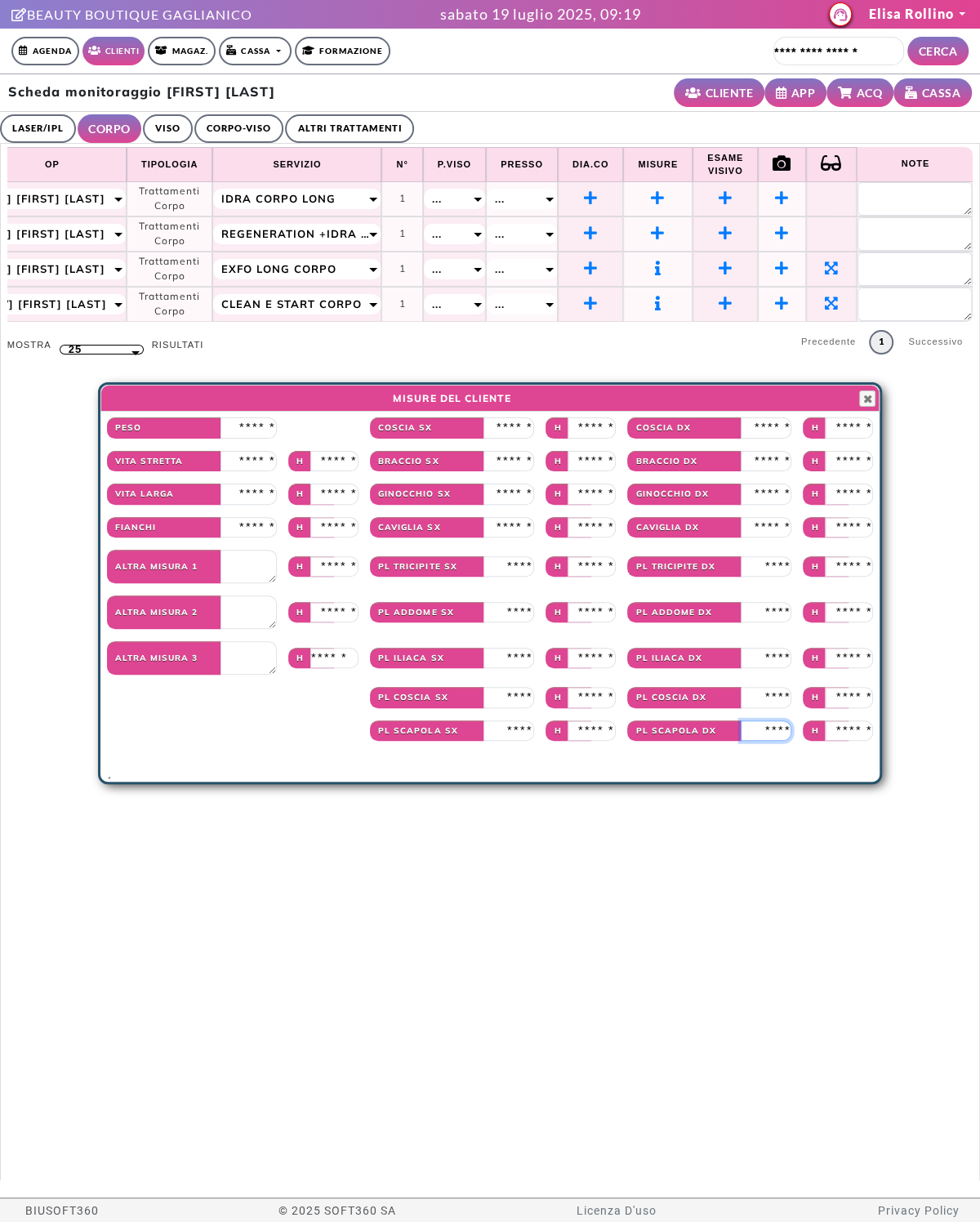 click at bounding box center (766, 731) 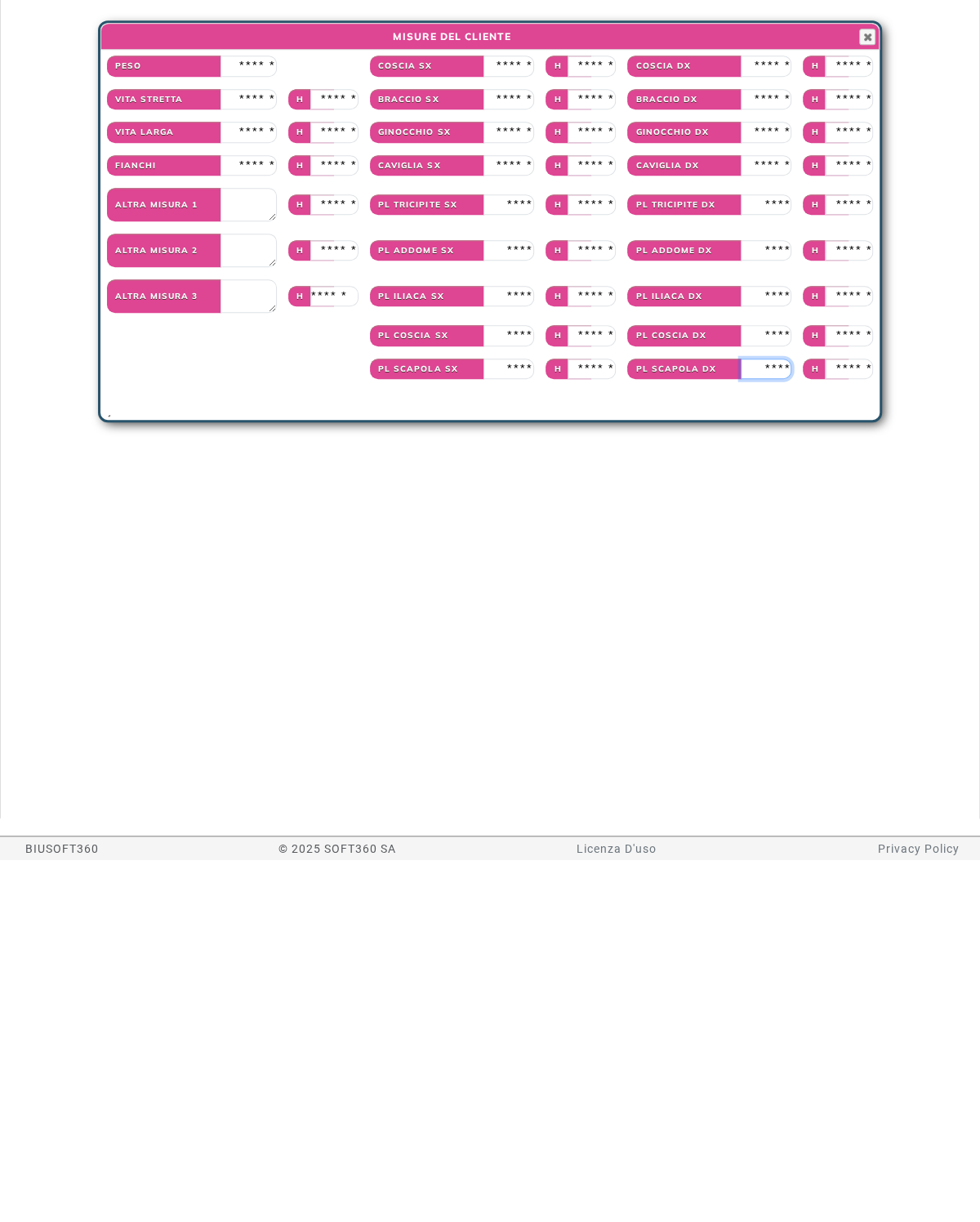 type on "**" 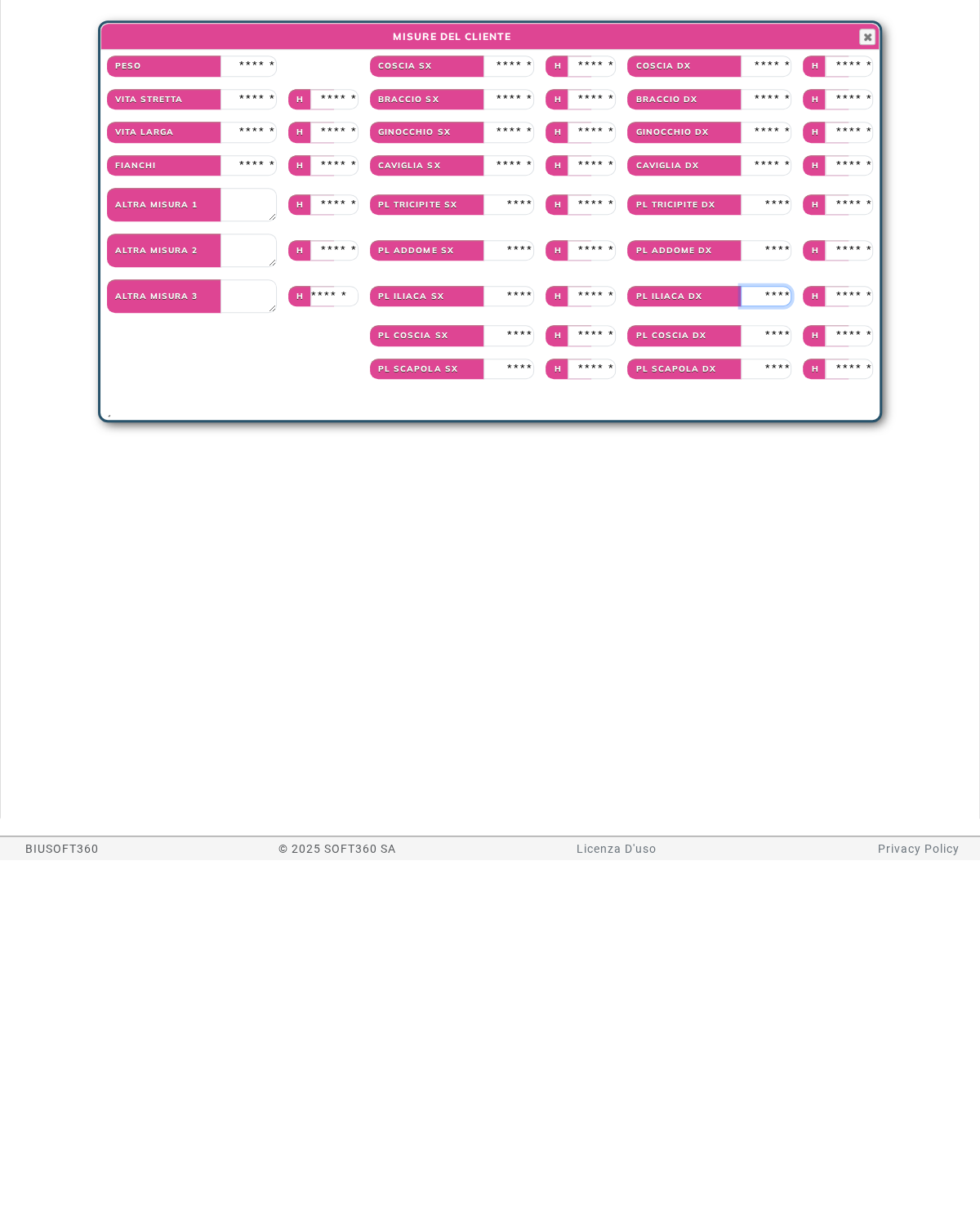 click at bounding box center (766, 658) 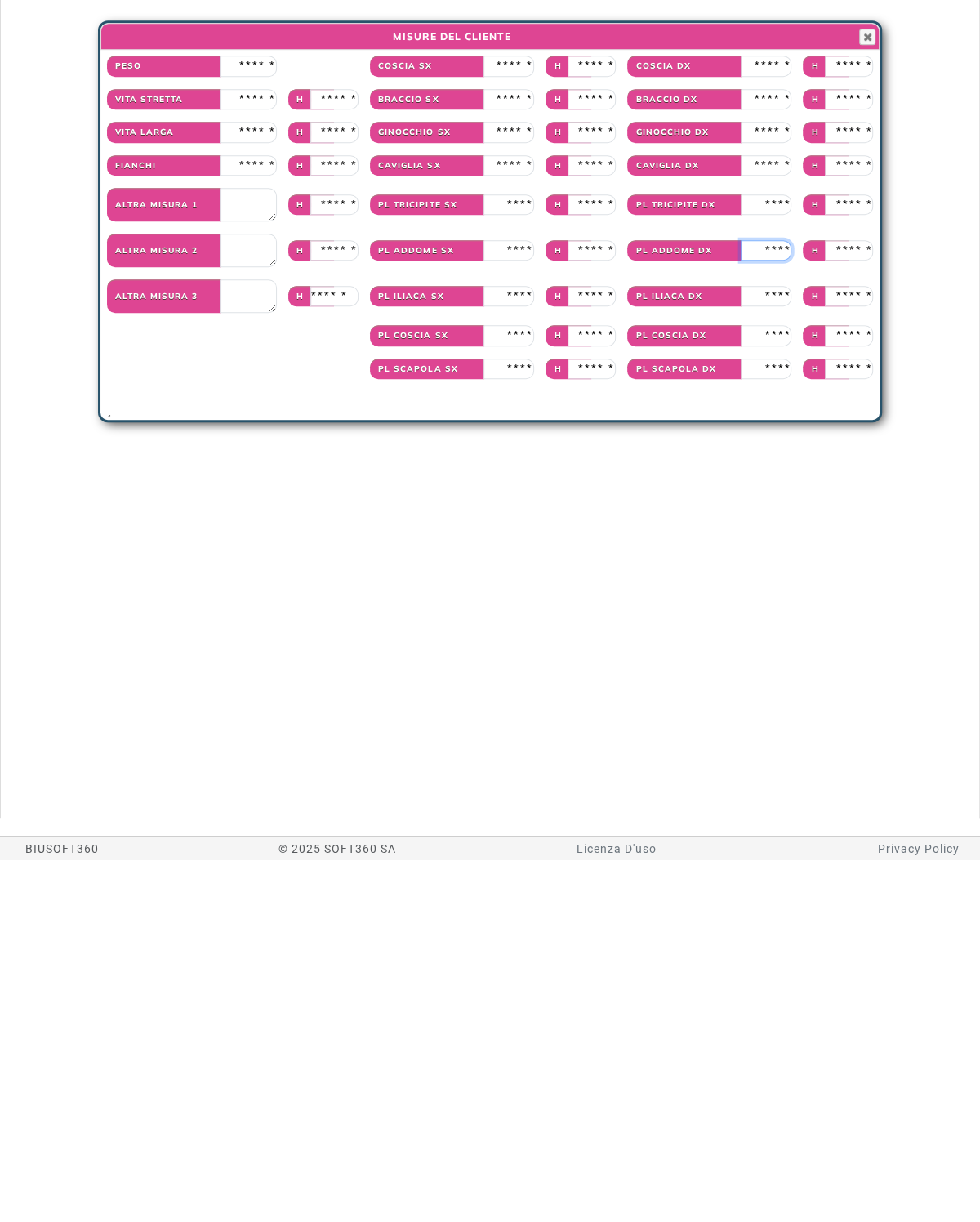 click at bounding box center [766, 613] 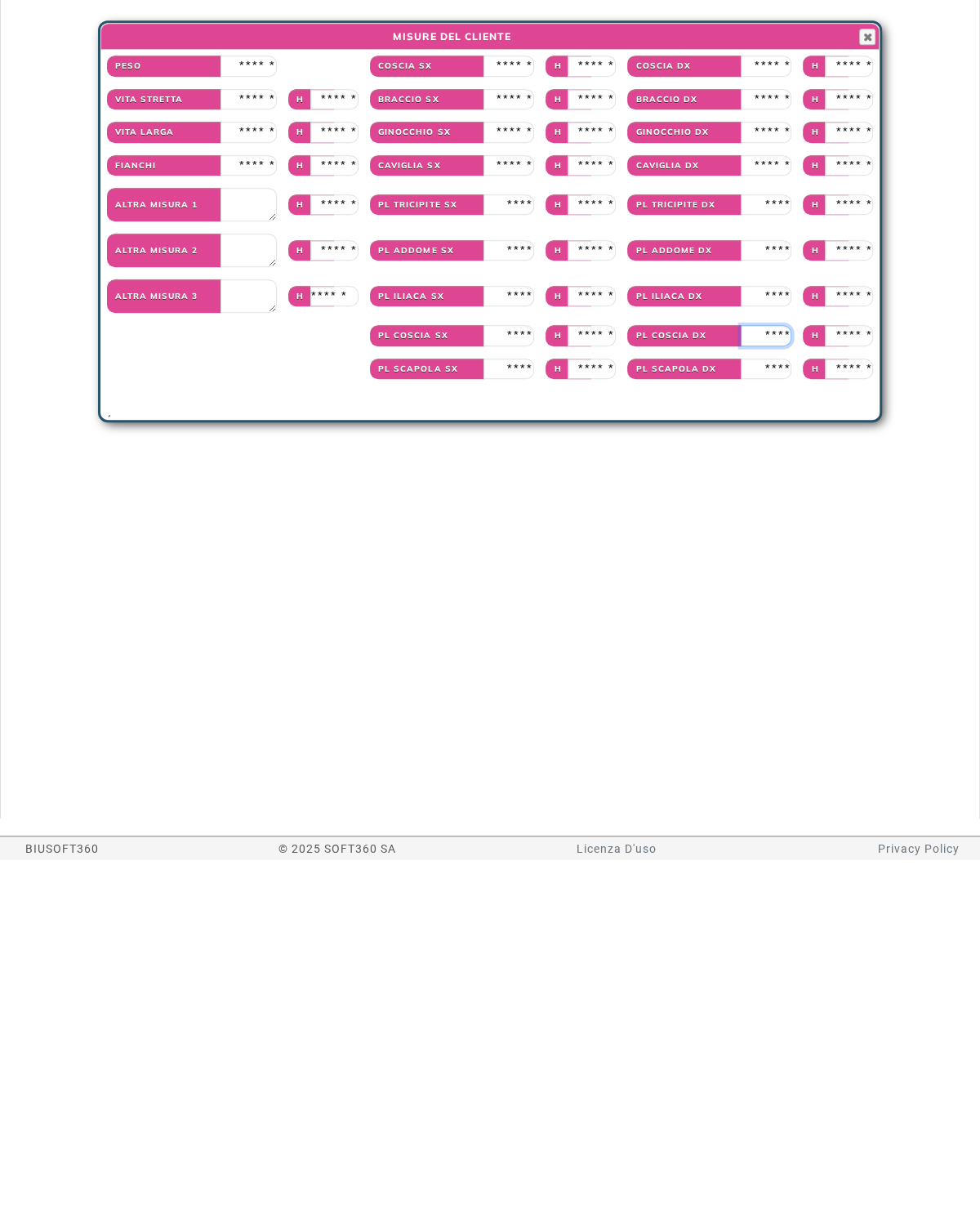 click at bounding box center (766, 698) 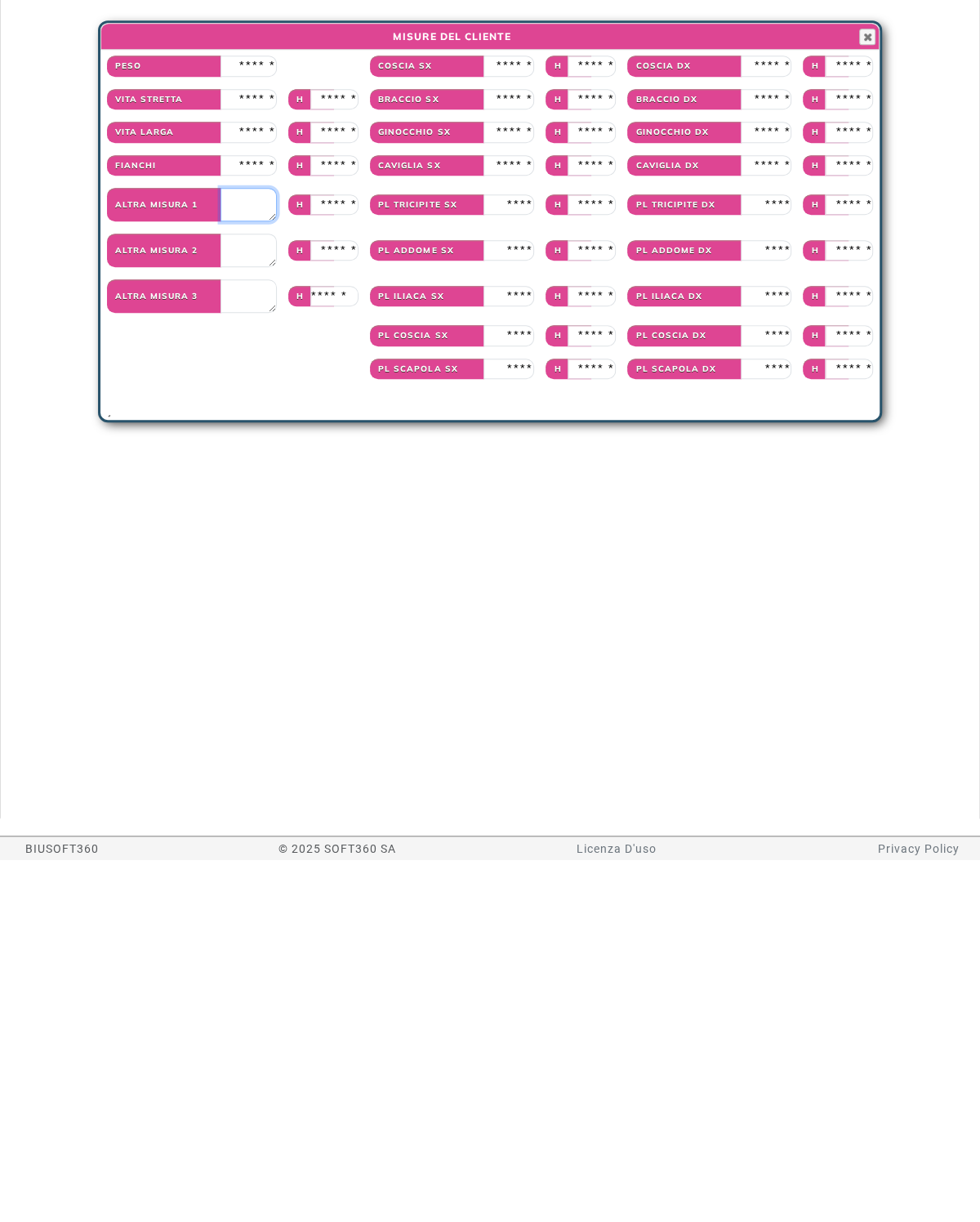 click at bounding box center [248, 566] 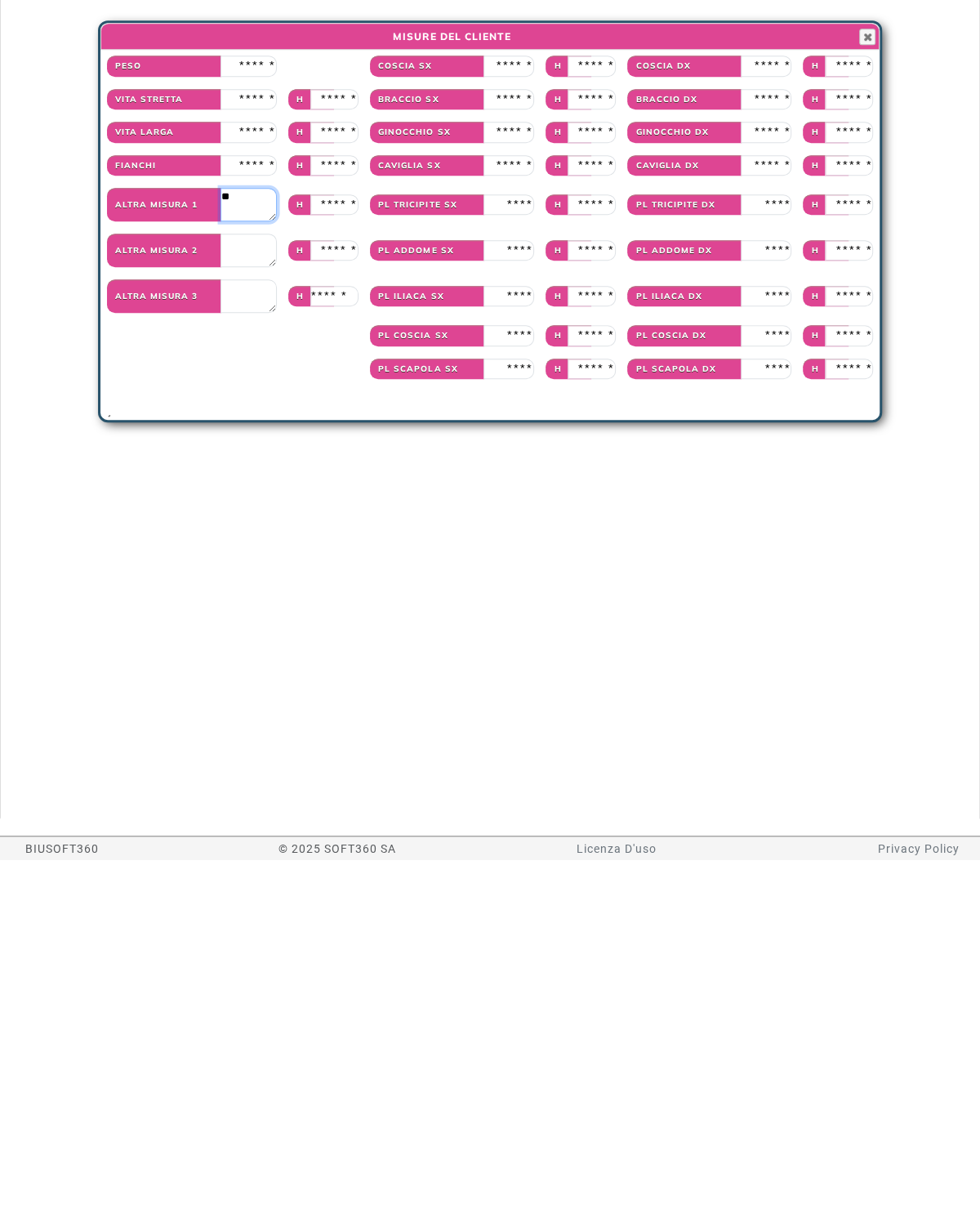 type on "***" 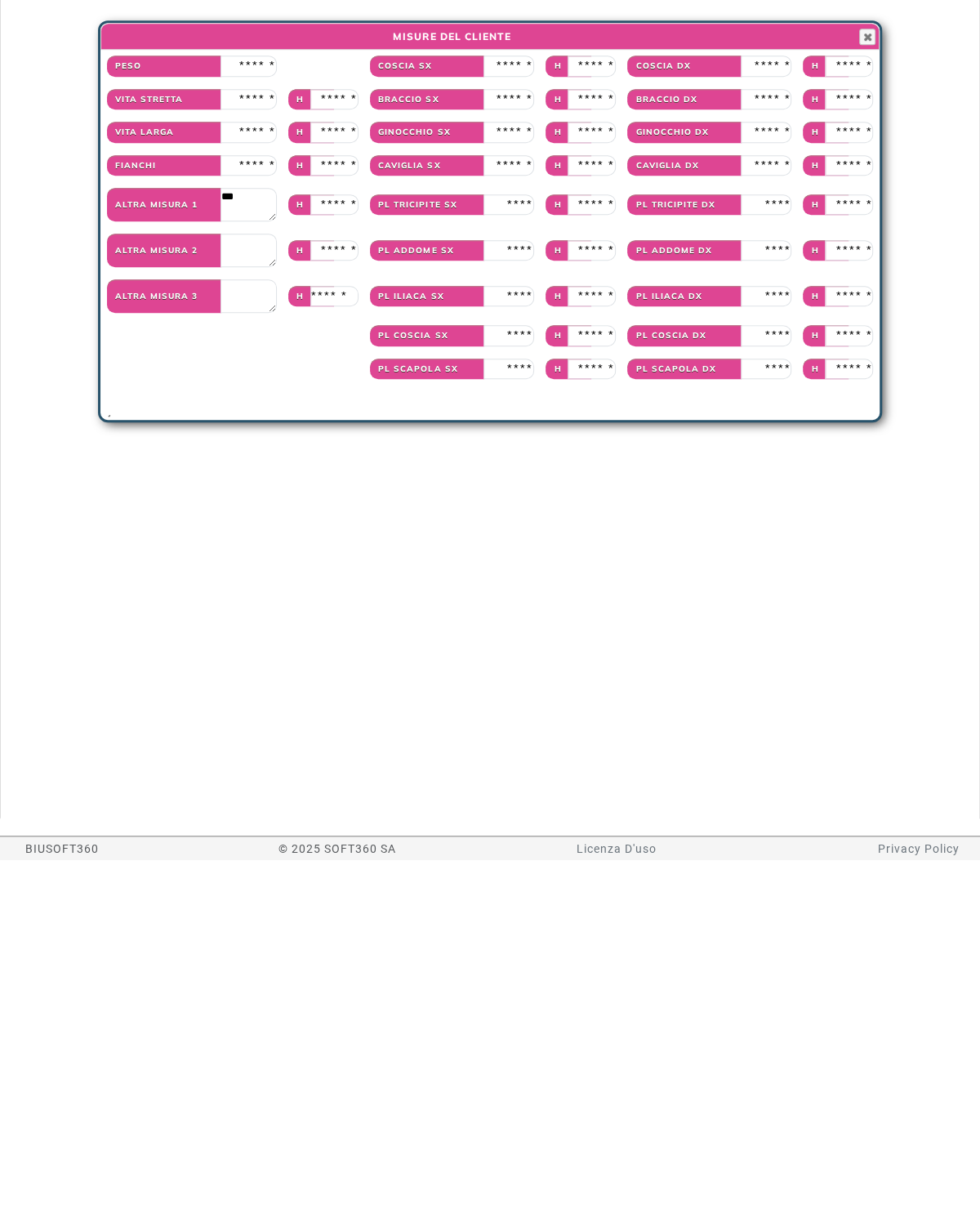 click at bounding box center (867, 399) 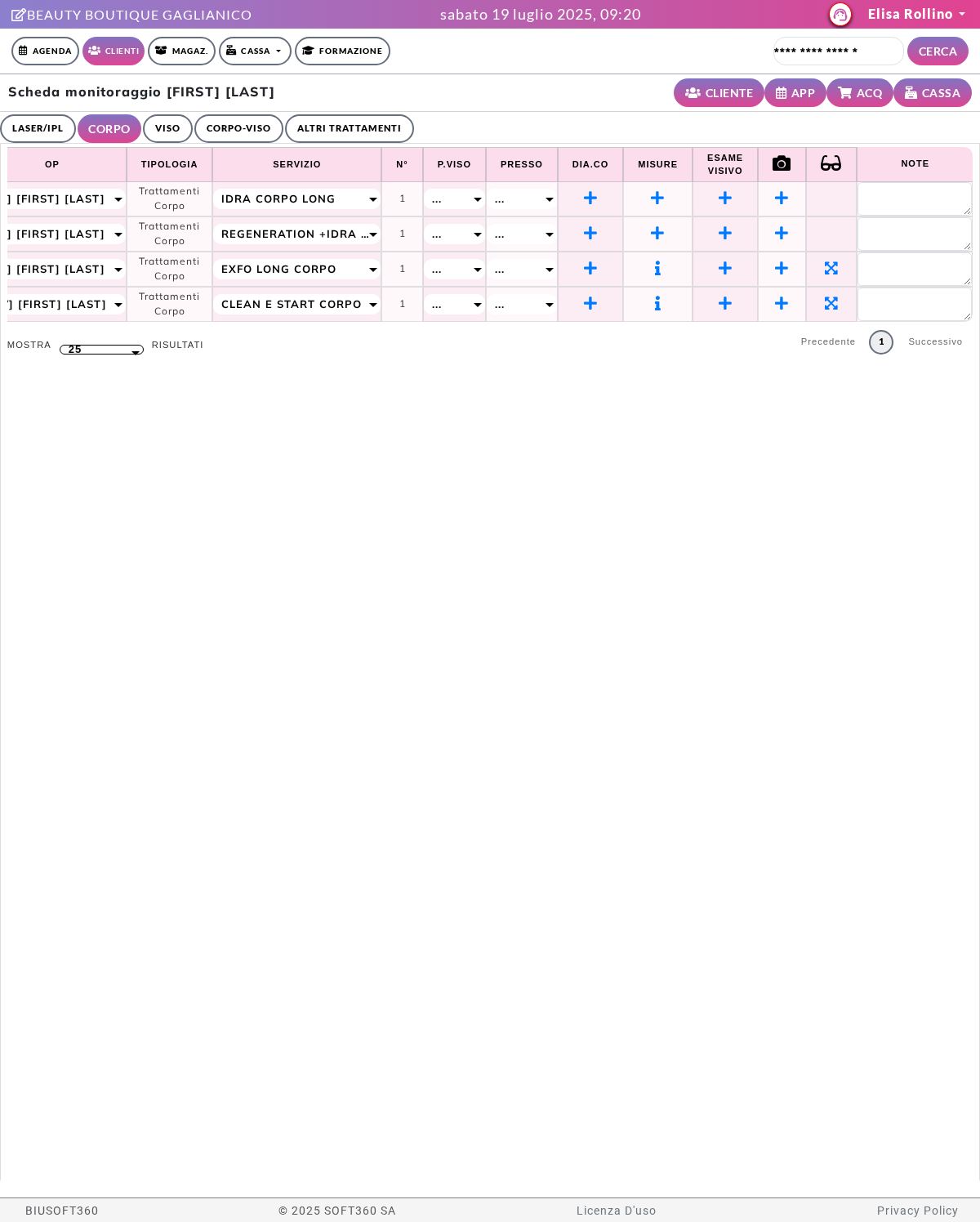 click at bounding box center (782, 268) 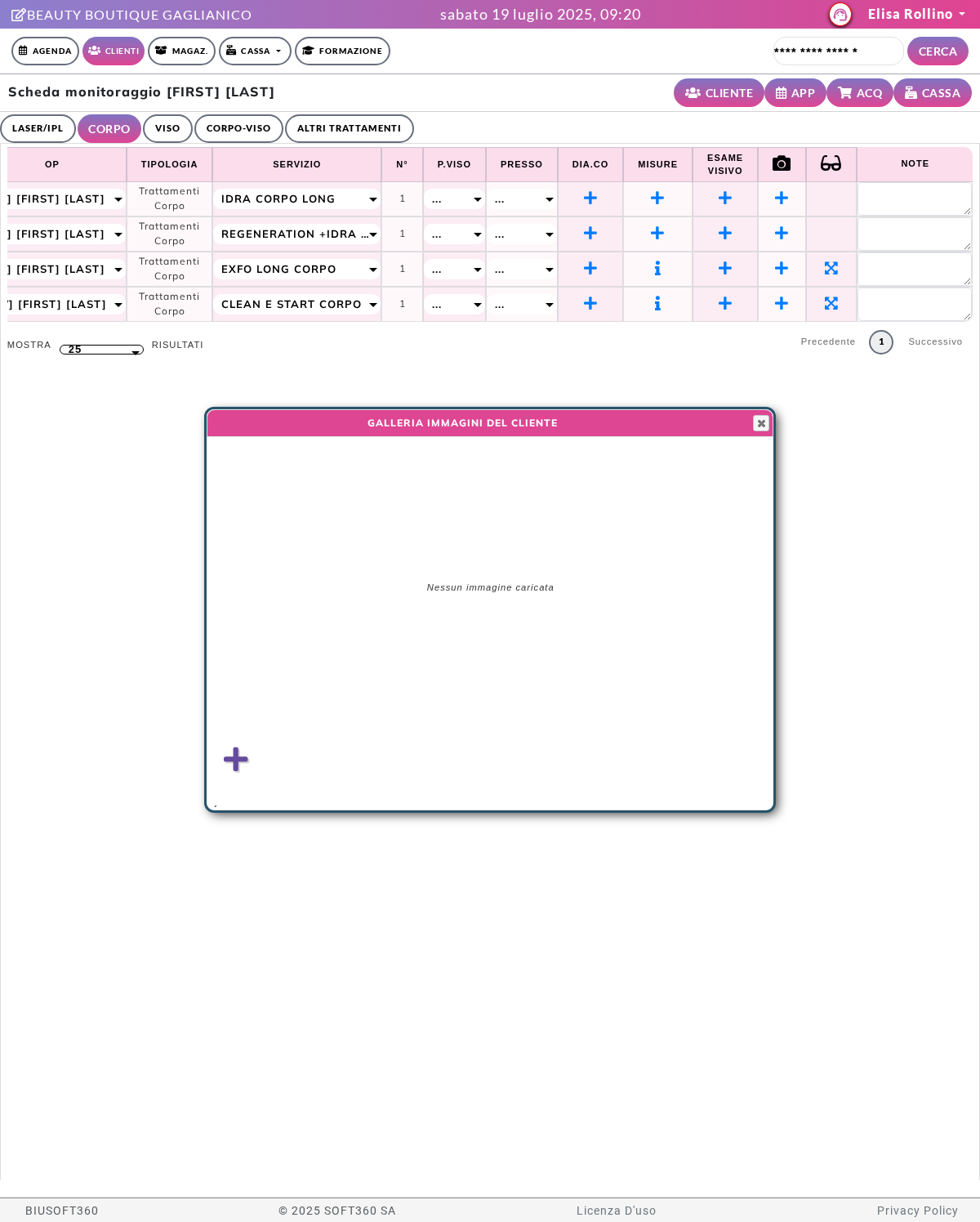 scroll, scrollTop: 0, scrollLeft: 255, axis: horizontal 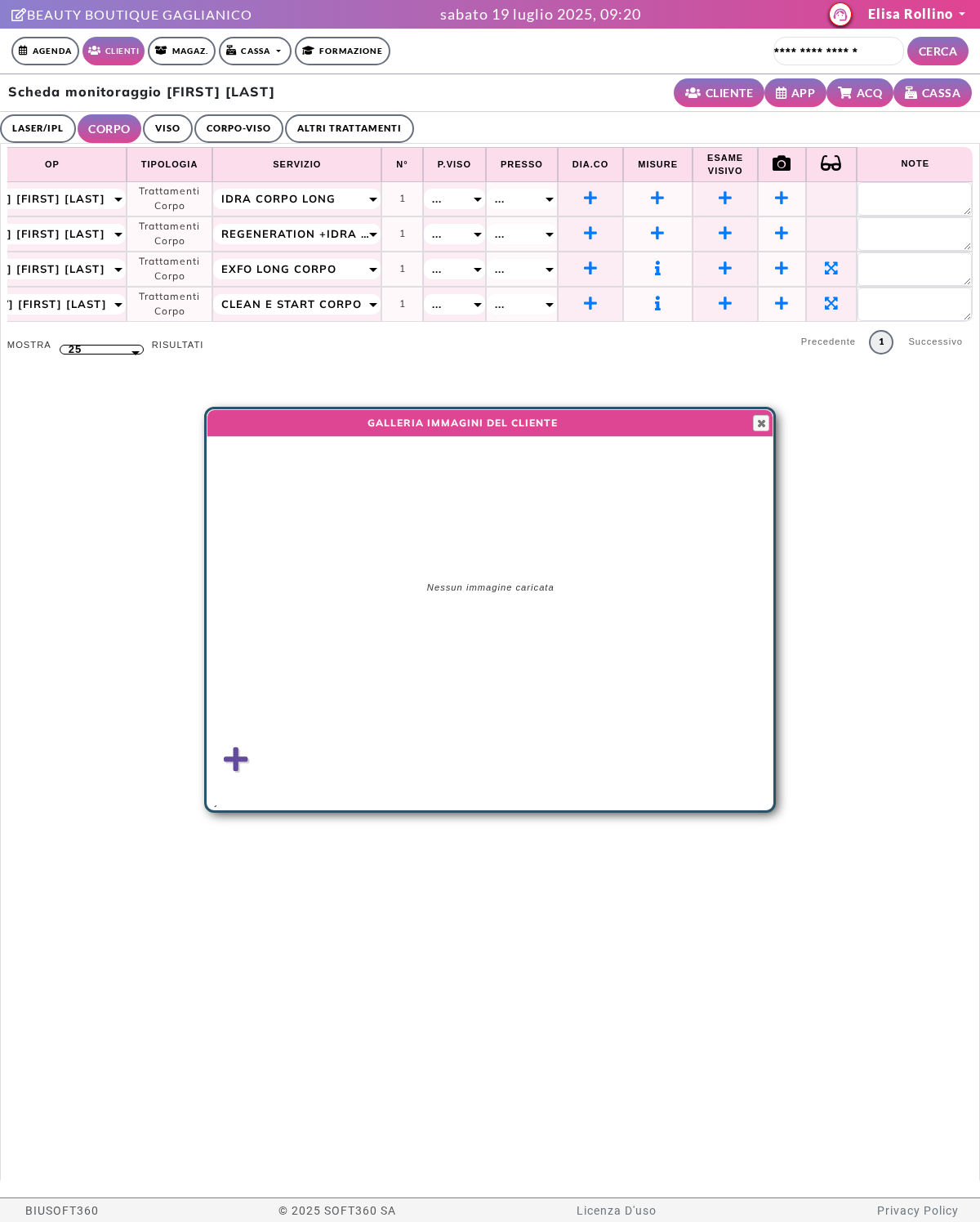 click at bounding box center (236, 760) 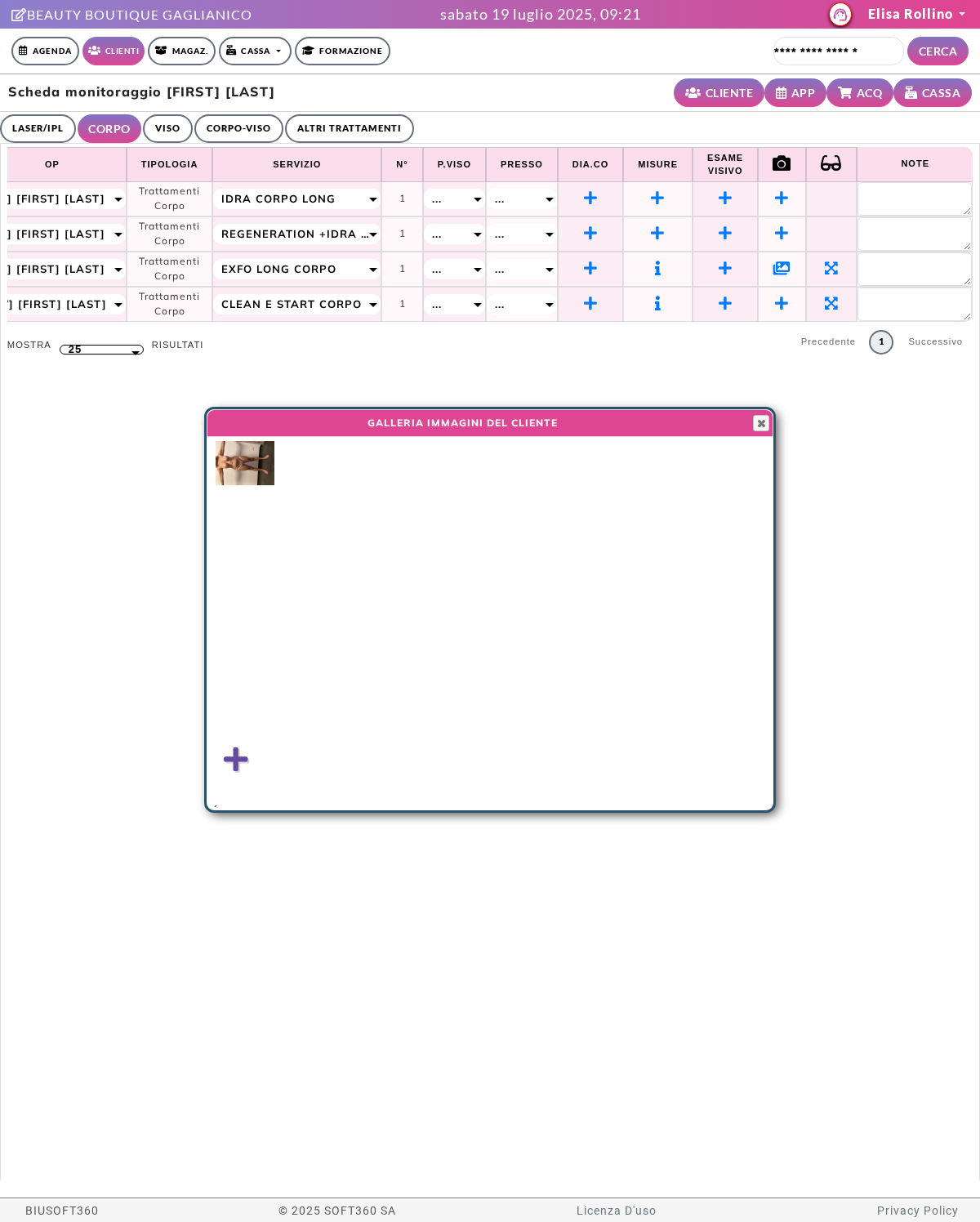click at bounding box center [236, 760] 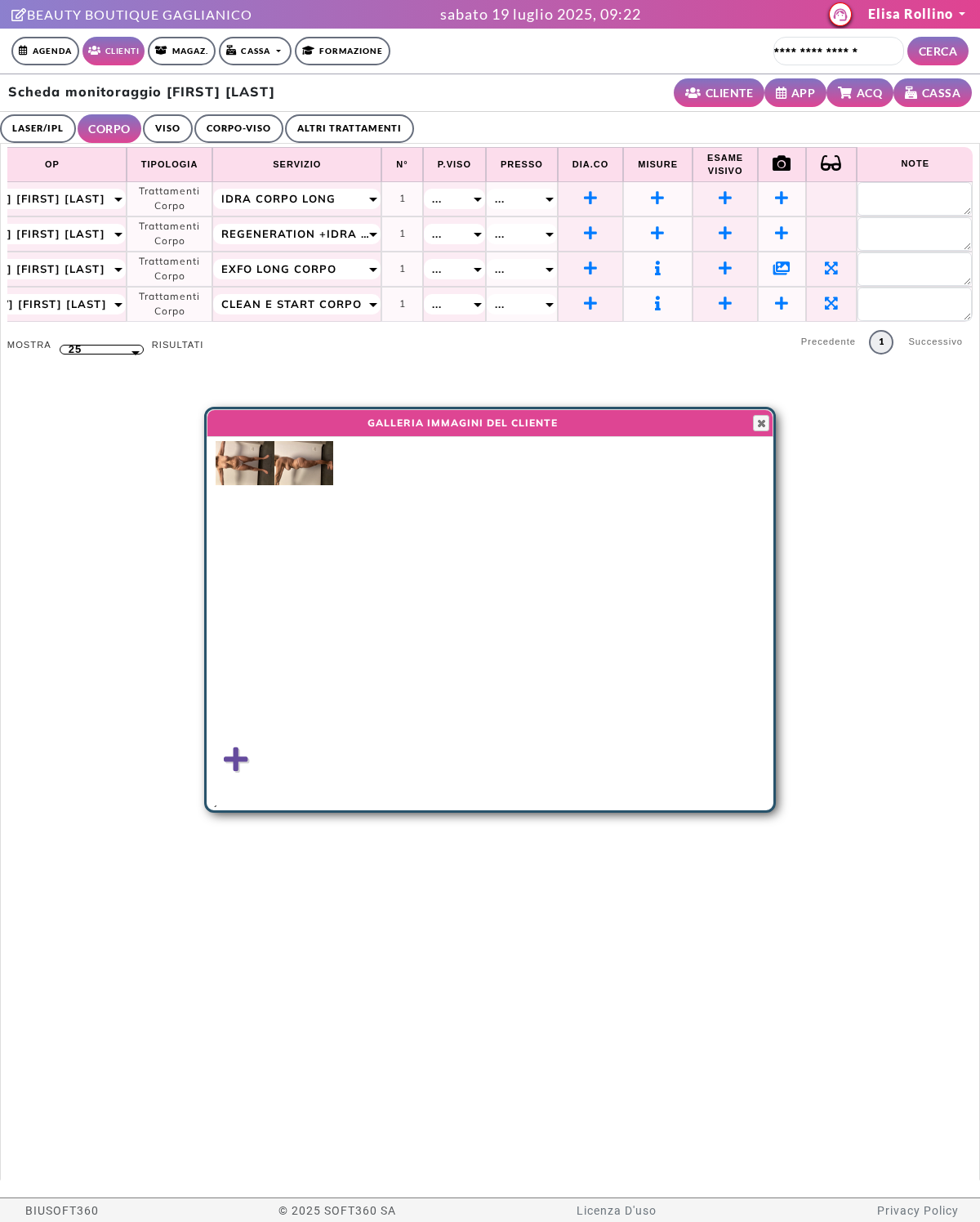 click at bounding box center (236, 760) 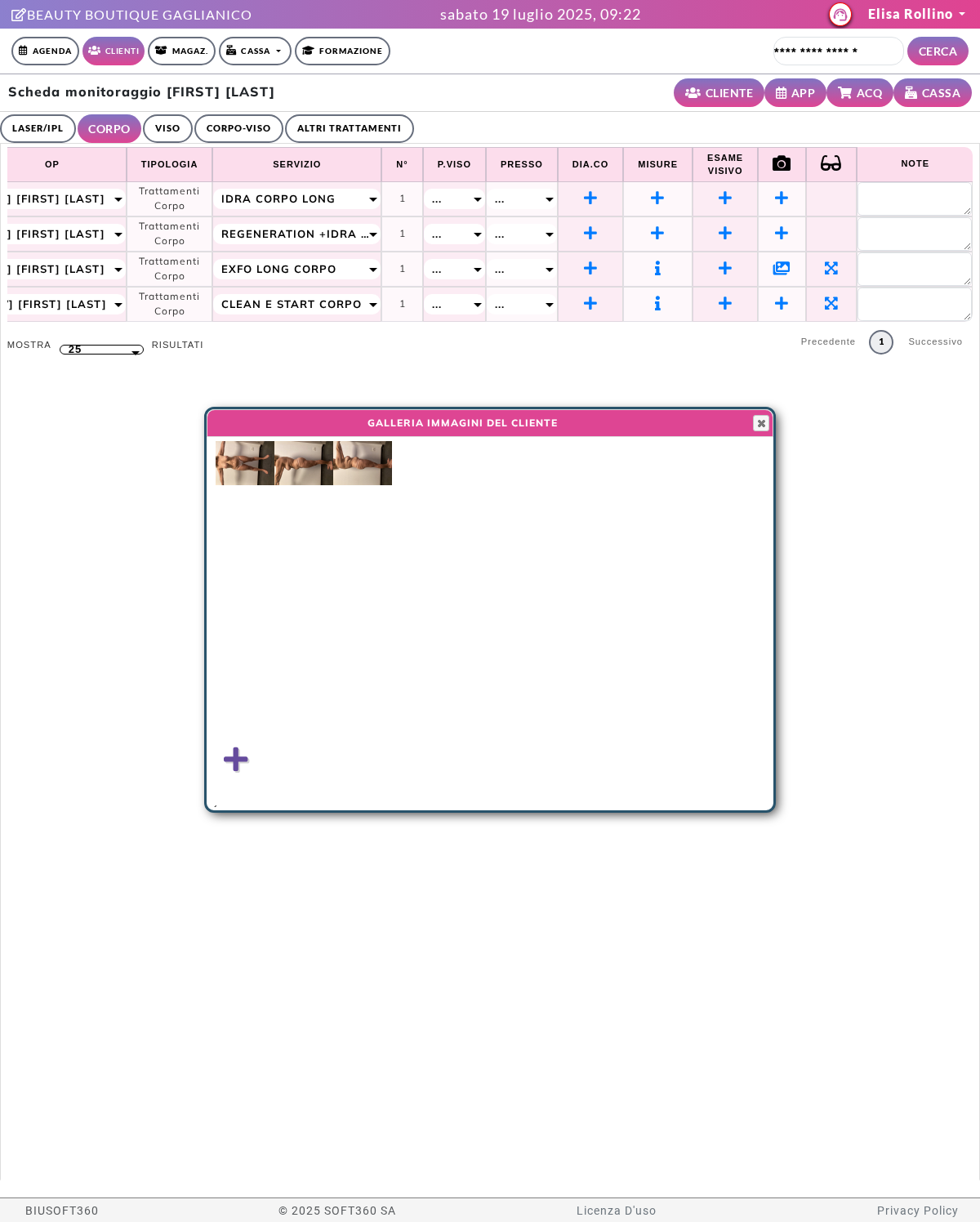 click at bounding box center [236, 760] 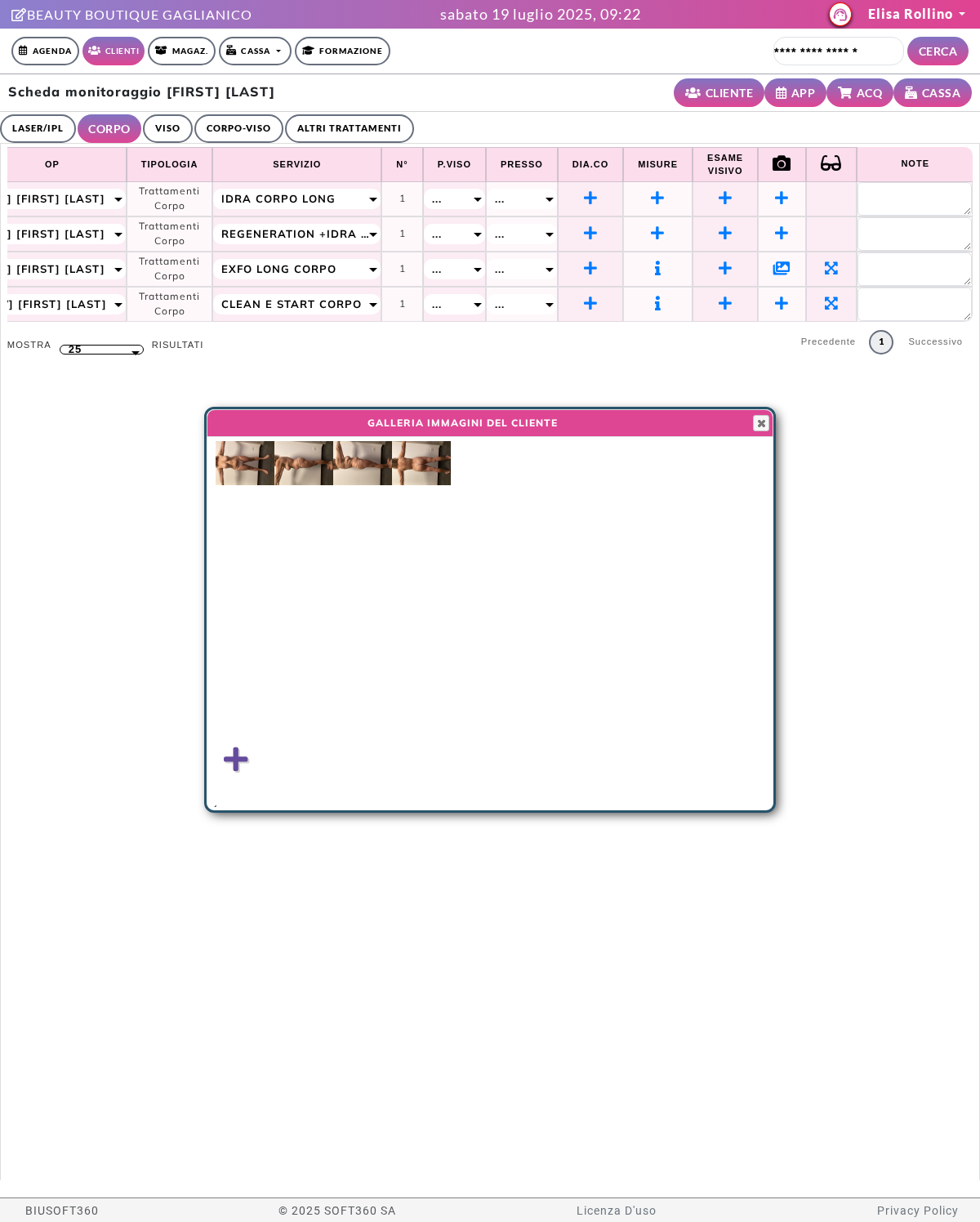 click at bounding box center [761, 423] 